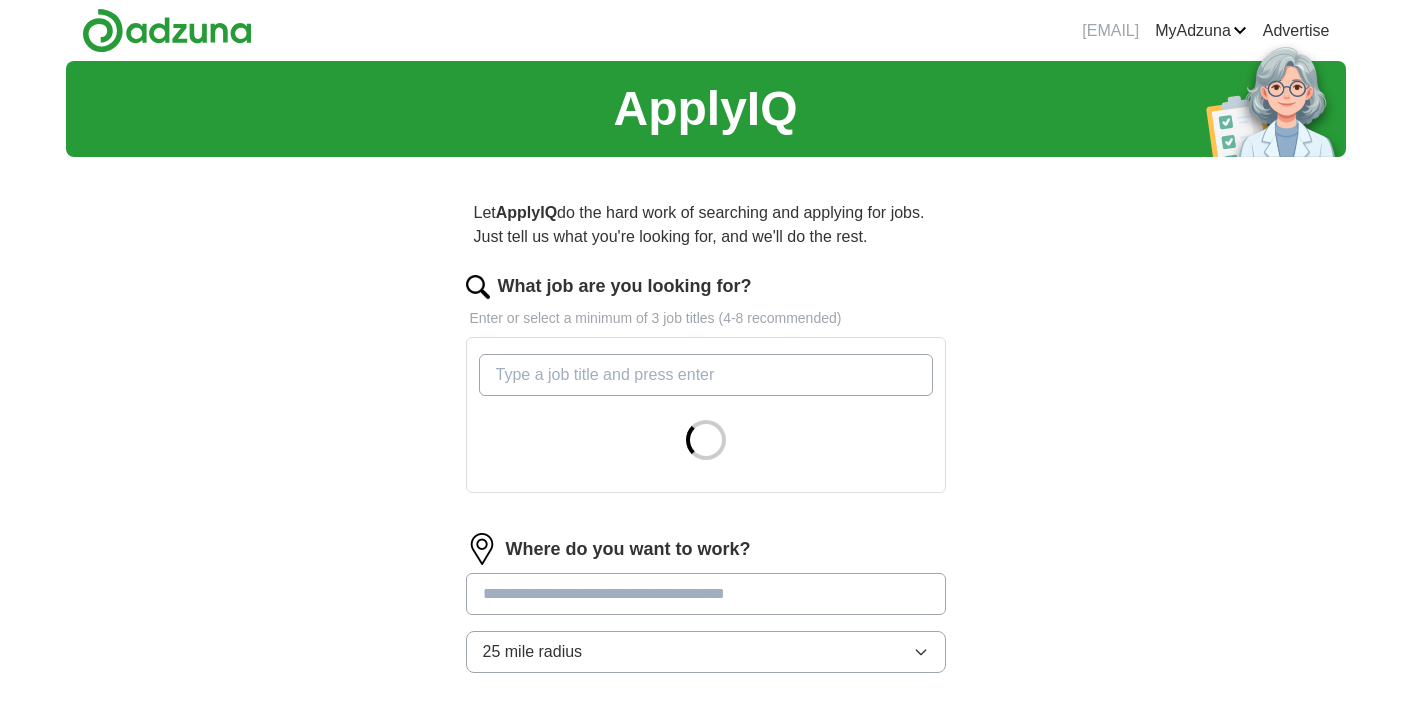 scroll, scrollTop: 0, scrollLeft: 0, axis: both 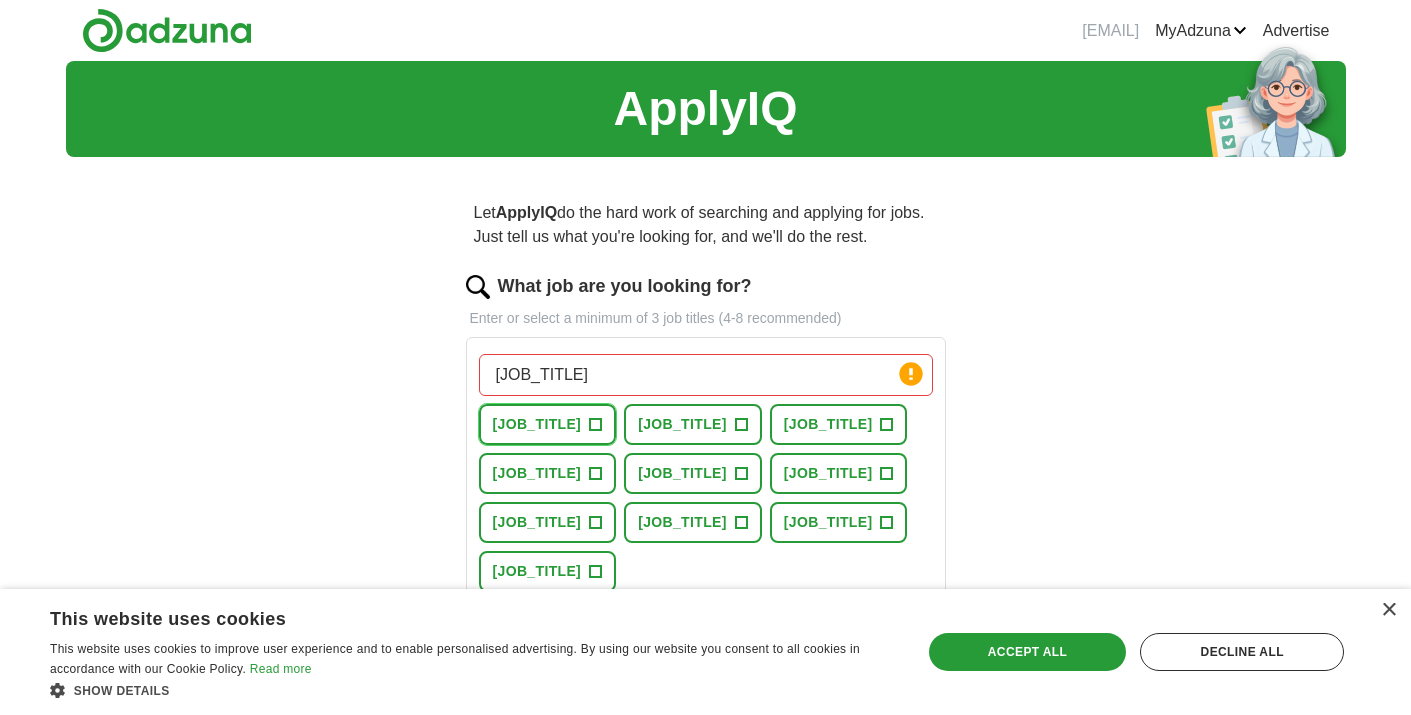 click on "+" at bounding box center [596, 425] 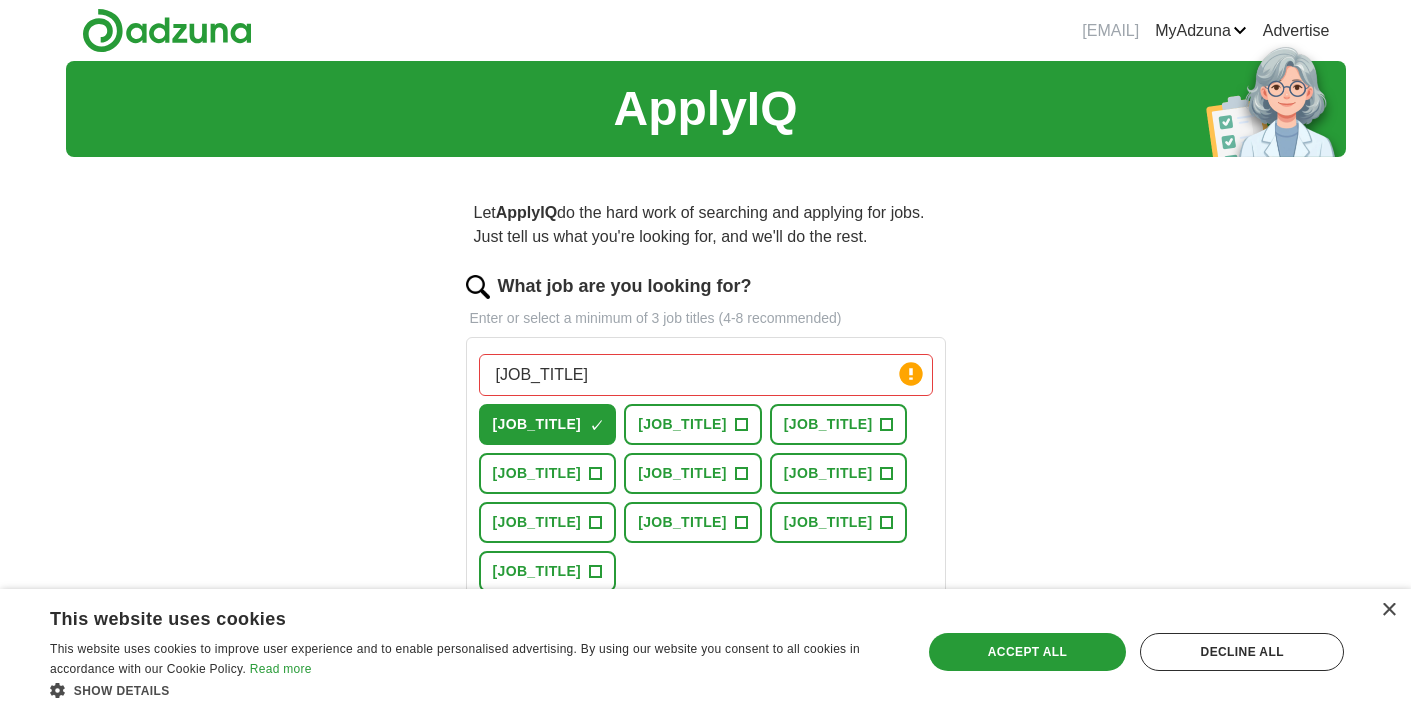 click on "[JOB_TITLE]" at bounding box center [706, 375] 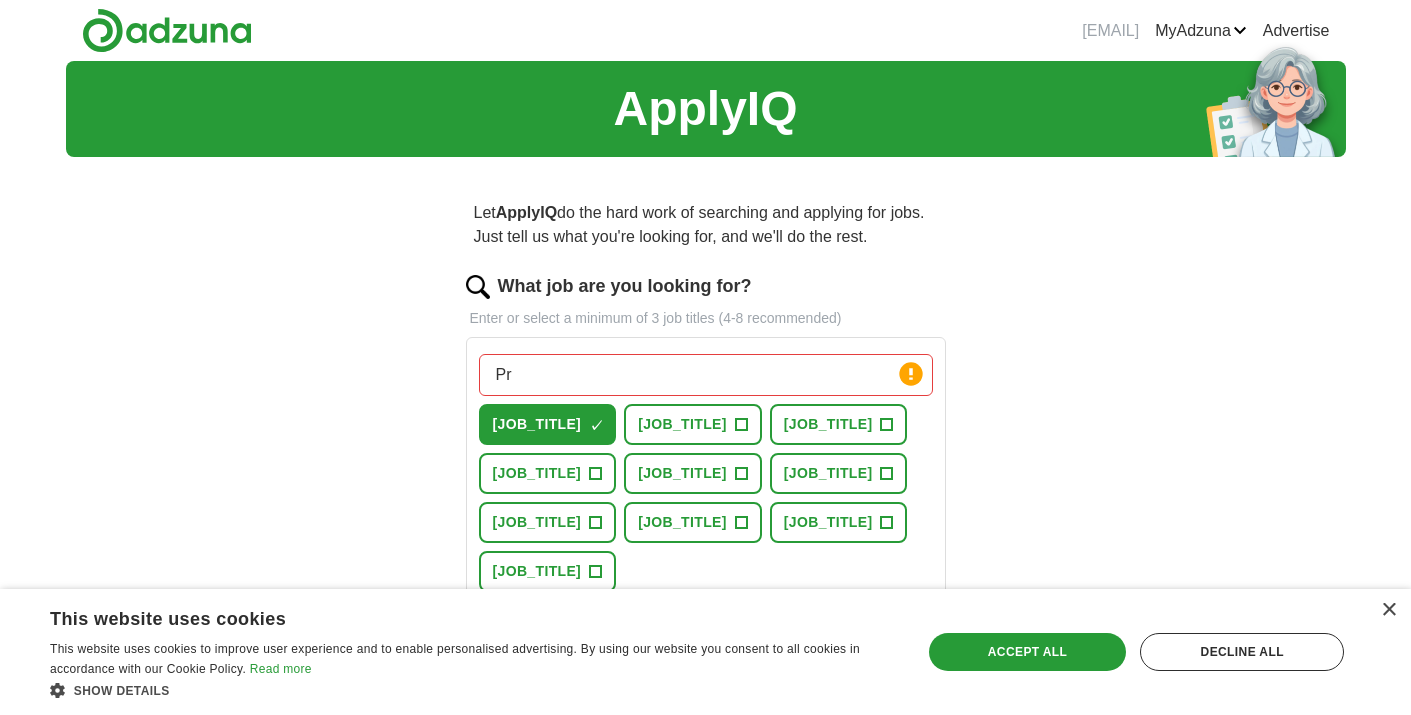 type on "P" 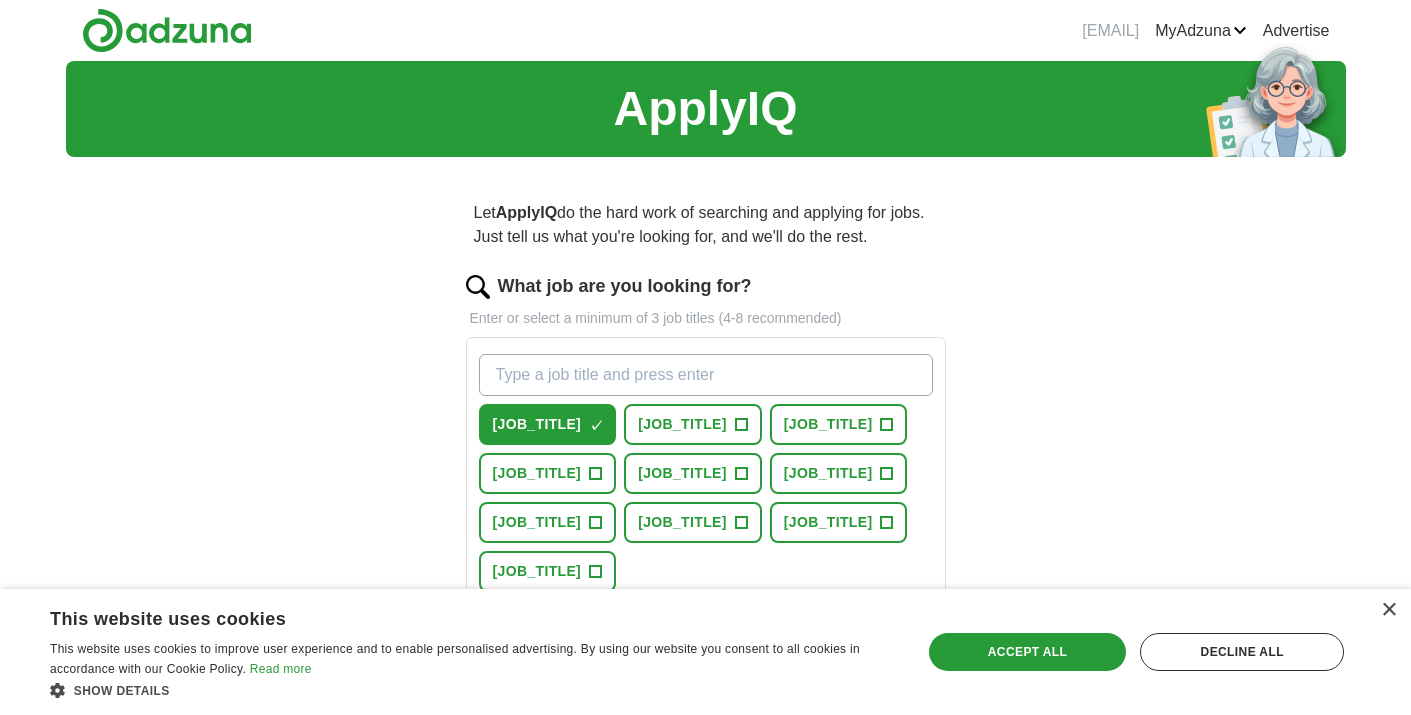 type 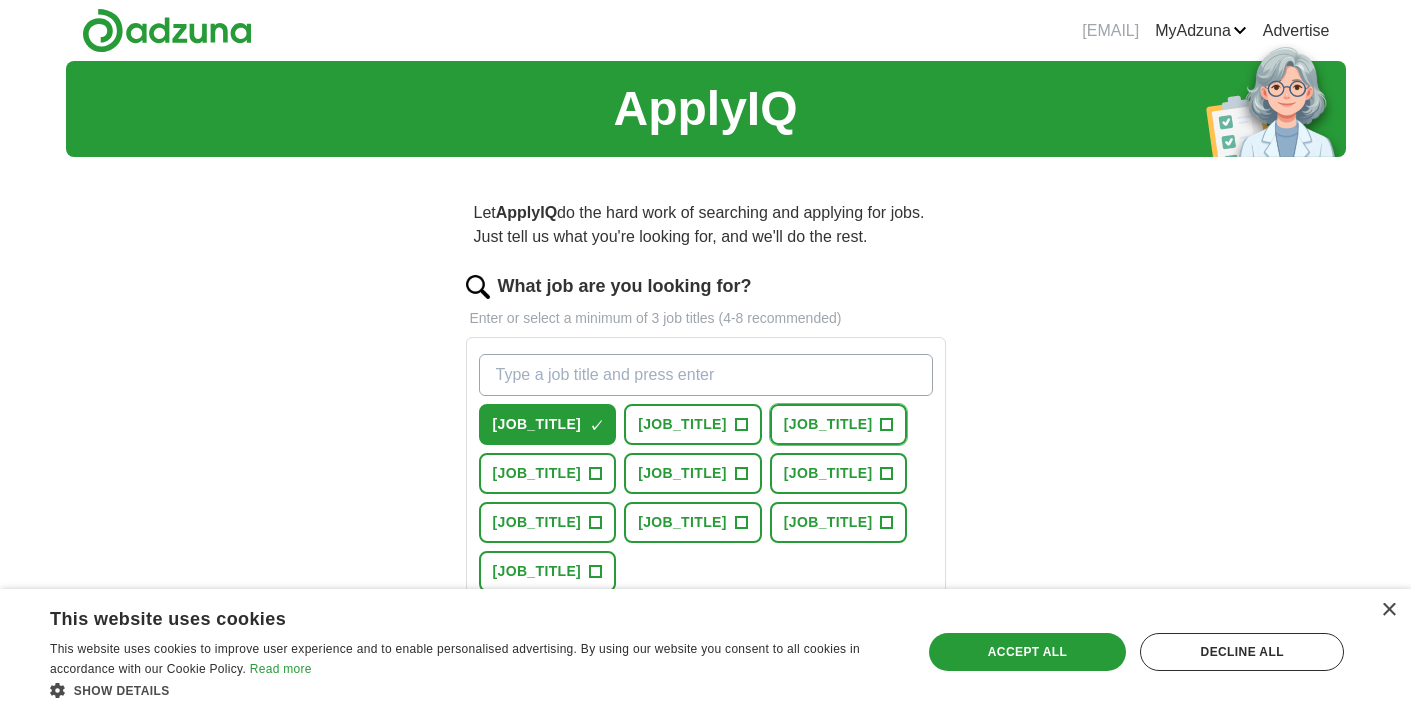 click on "+" at bounding box center [887, 425] 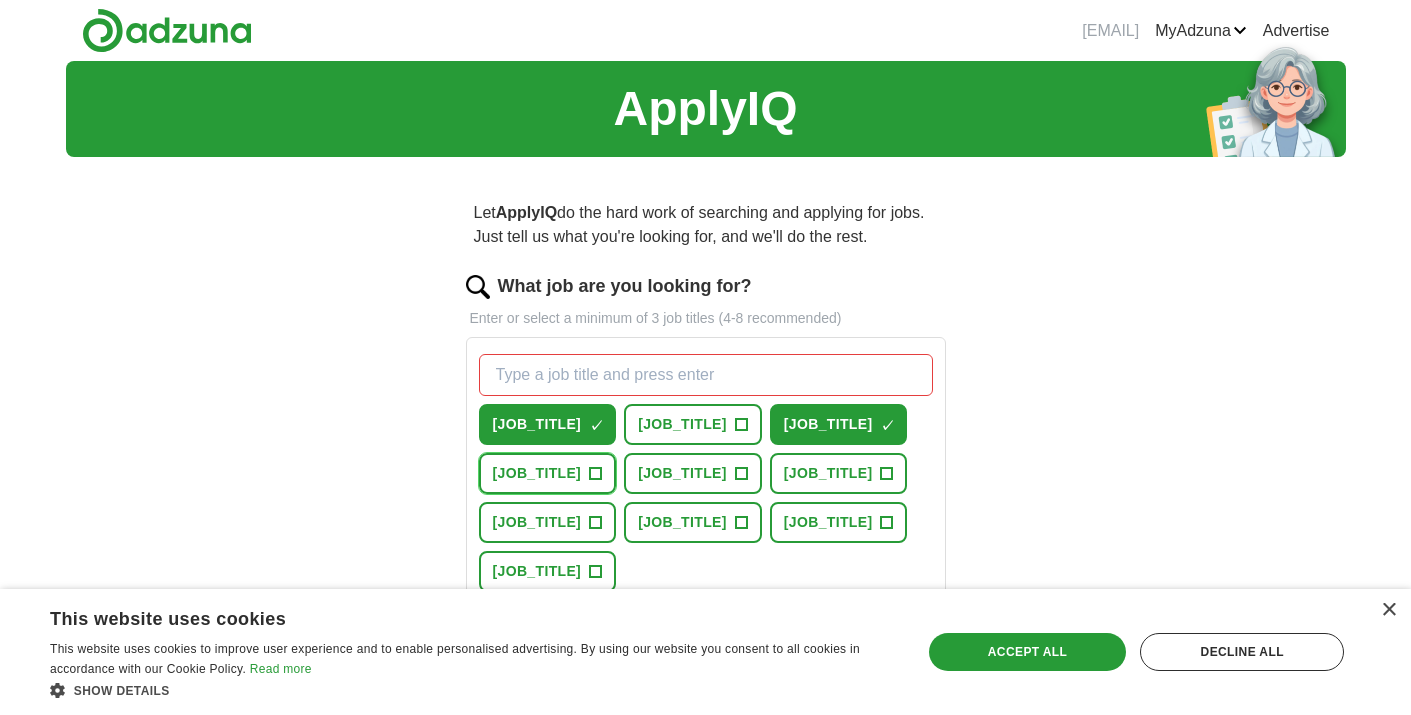 click on "+" at bounding box center (596, 474) 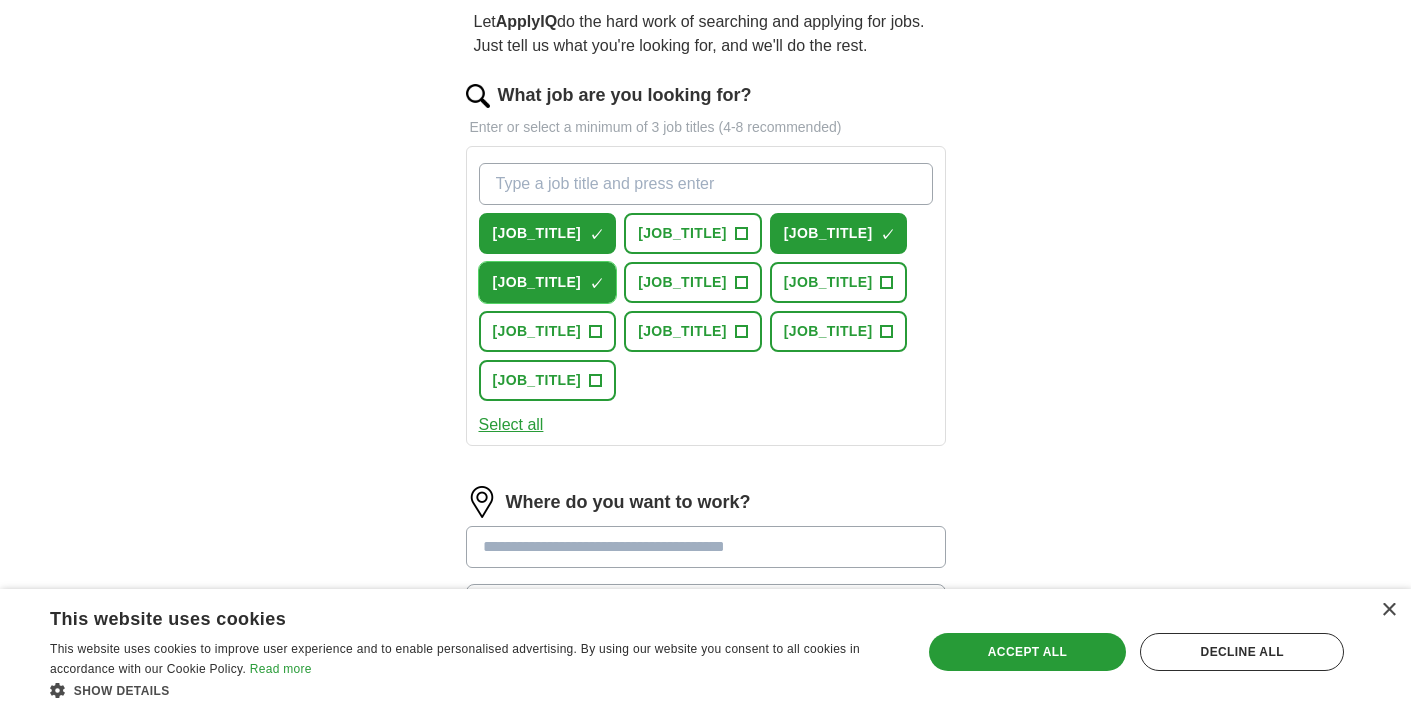 scroll, scrollTop: 194, scrollLeft: 0, axis: vertical 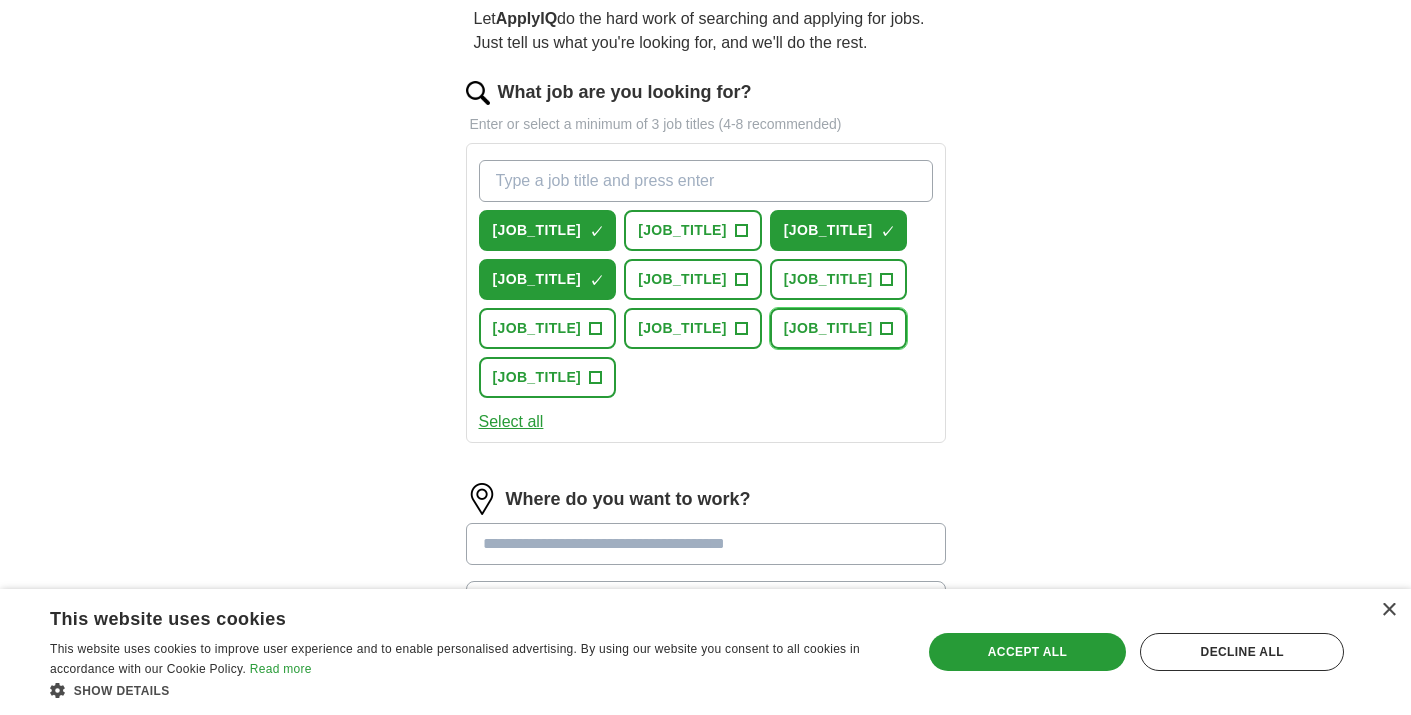 click on "+" at bounding box center (887, 329) 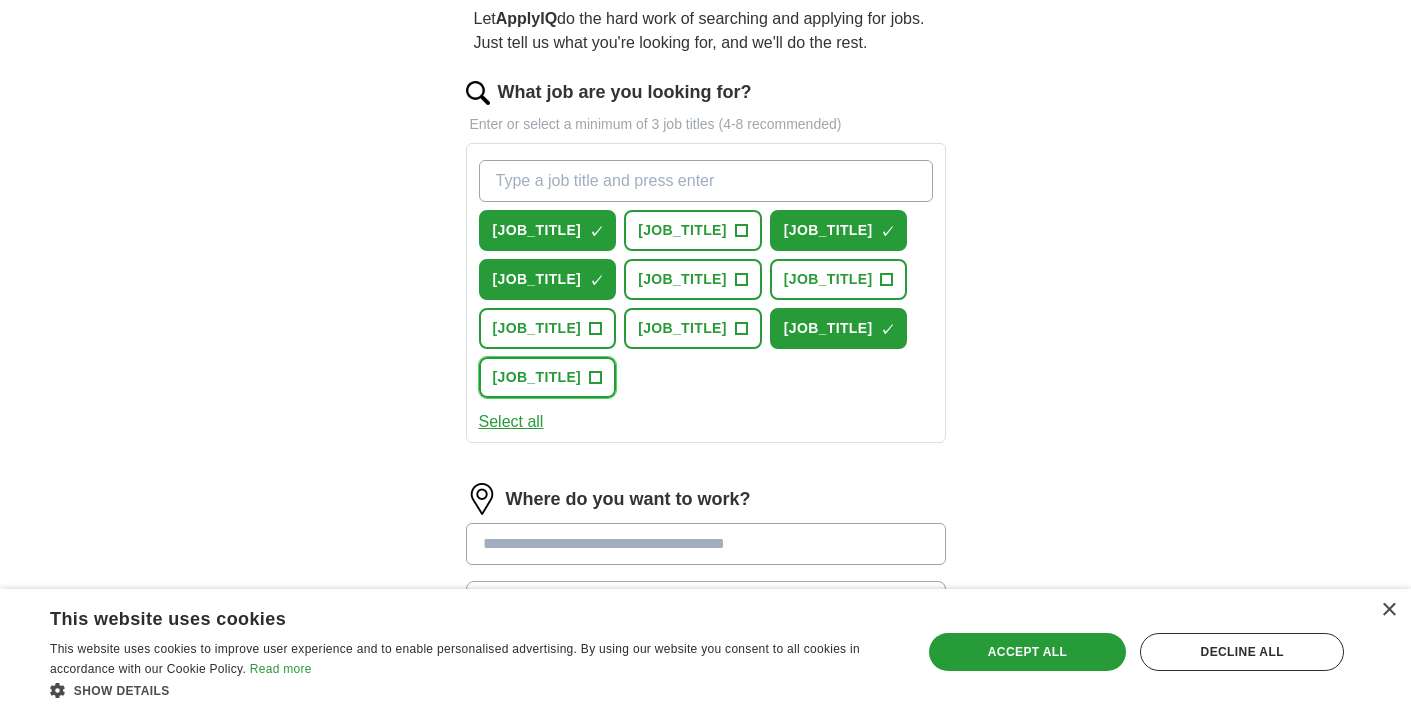 click on "+" at bounding box center [596, 378] 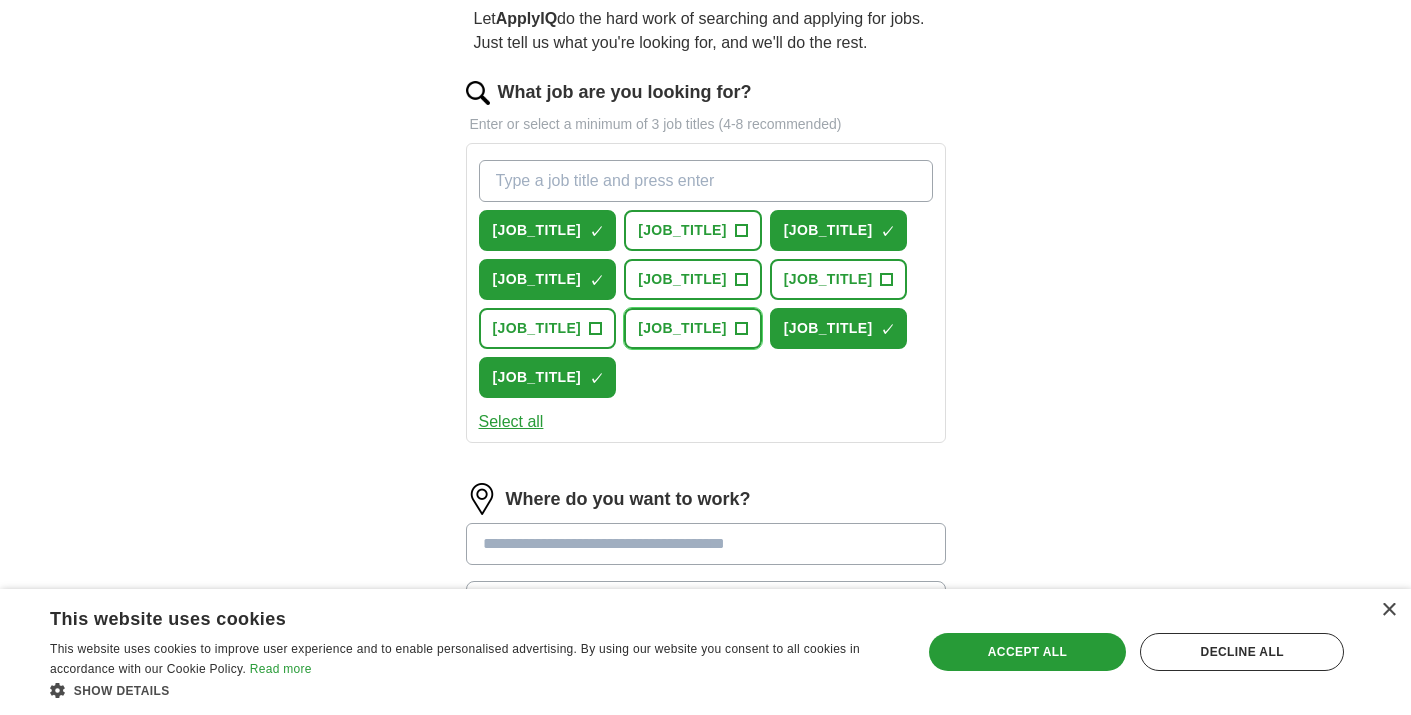 click on "+" at bounding box center [741, 329] 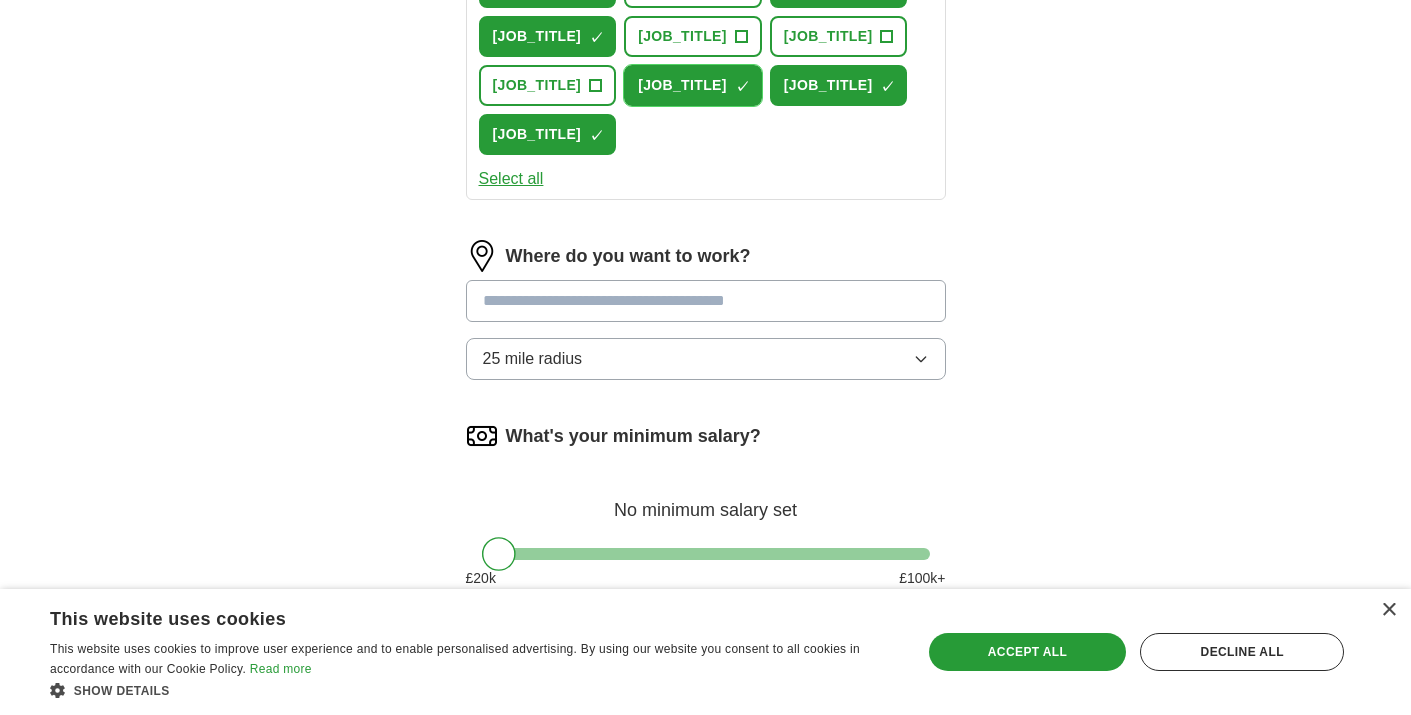 scroll, scrollTop: 447, scrollLeft: 0, axis: vertical 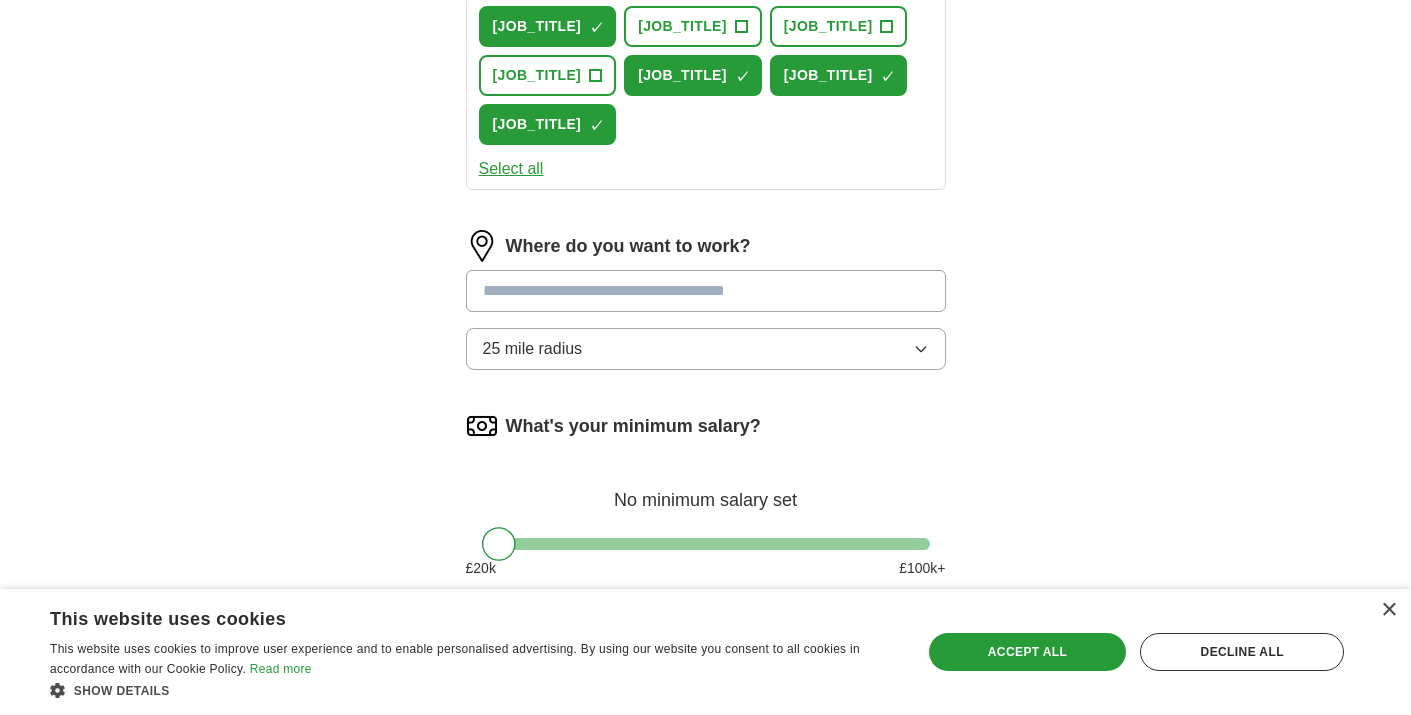 click at bounding box center [706, 291] 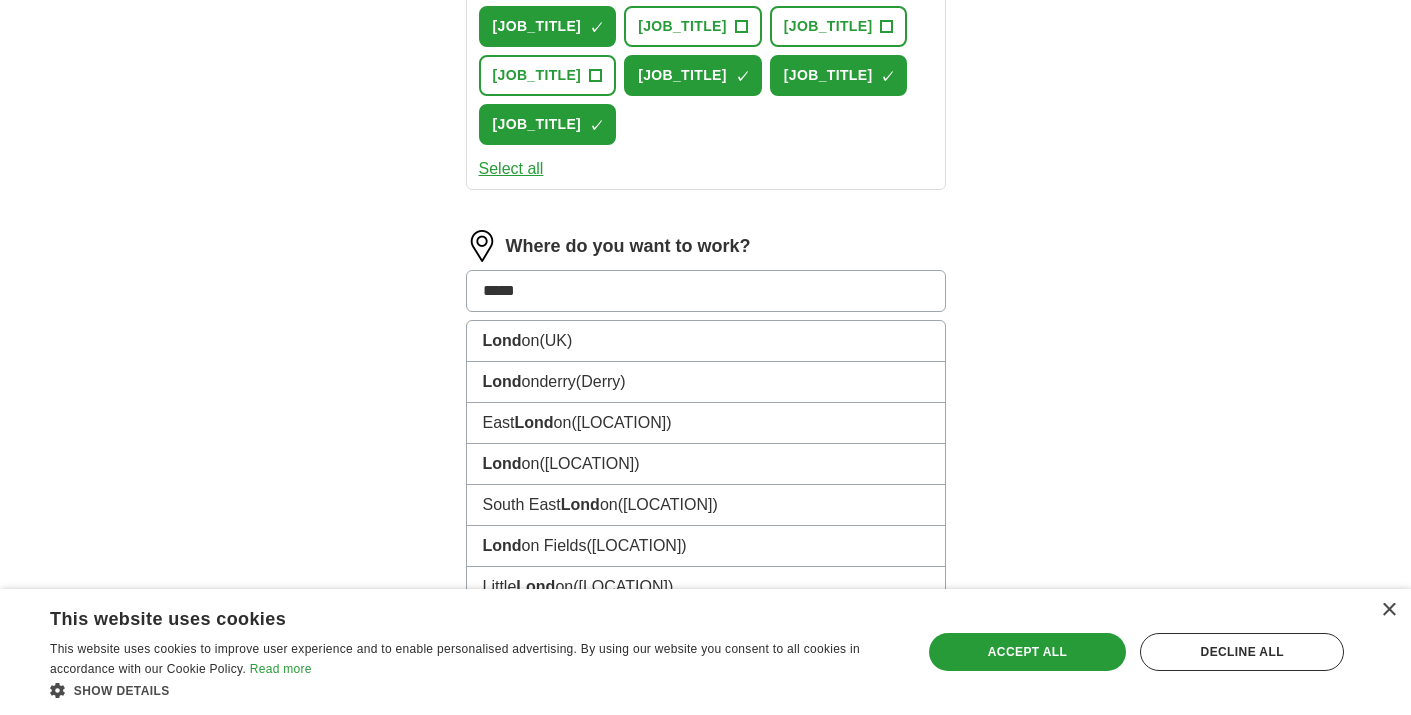 type on "******" 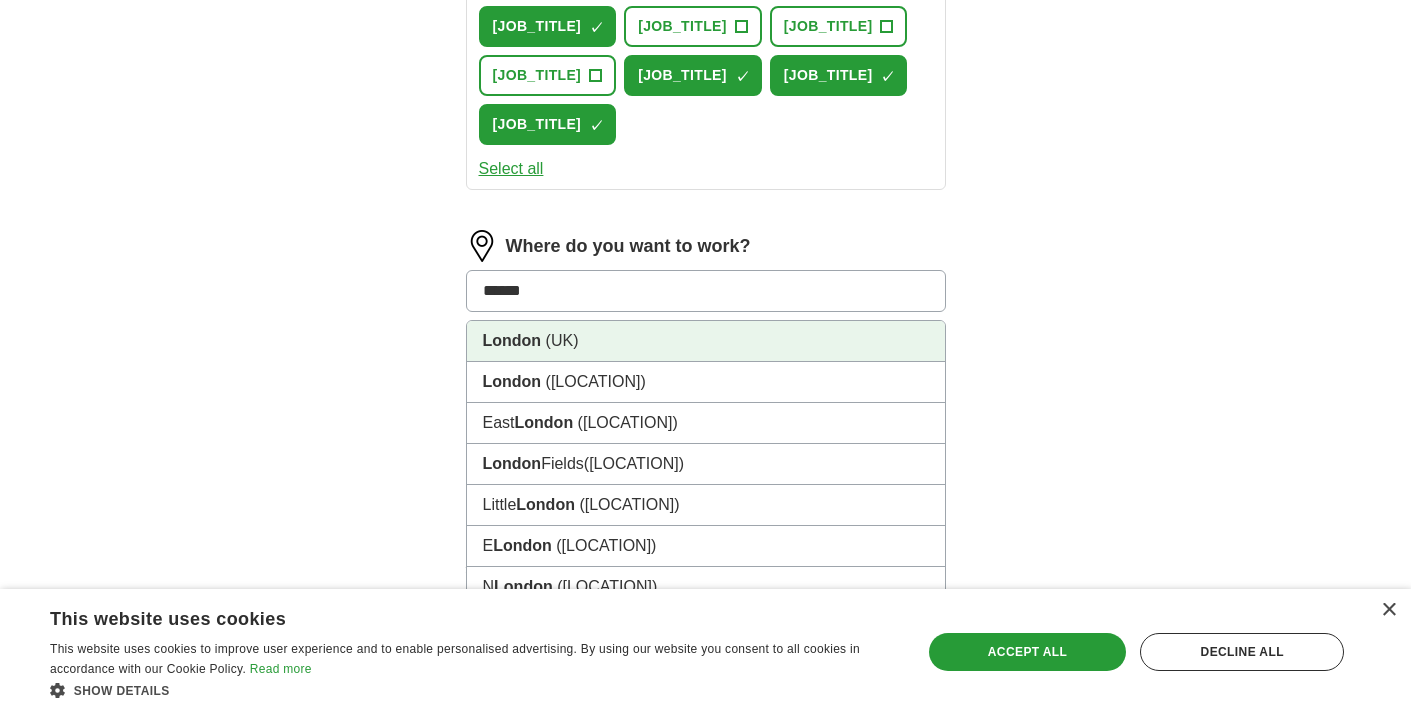 click on "London" at bounding box center [512, 340] 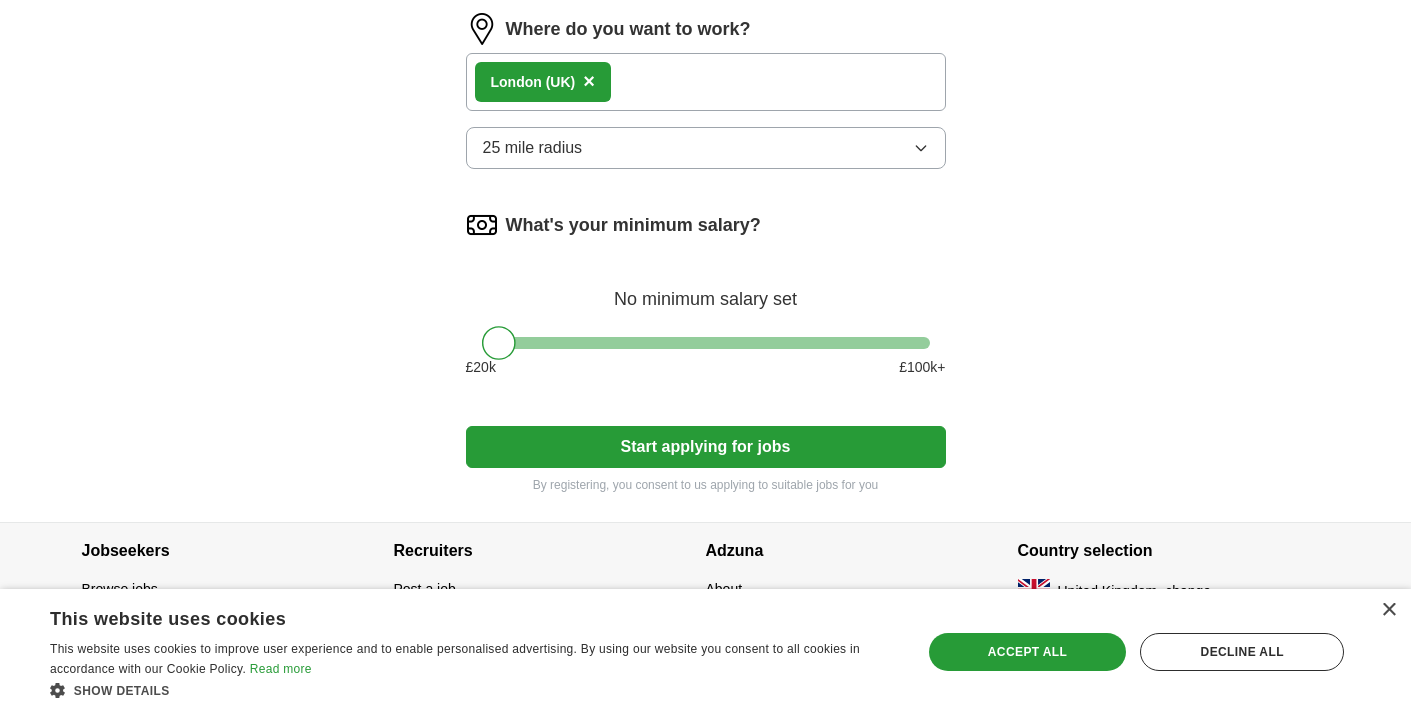 scroll, scrollTop: 665, scrollLeft: 0, axis: vertical 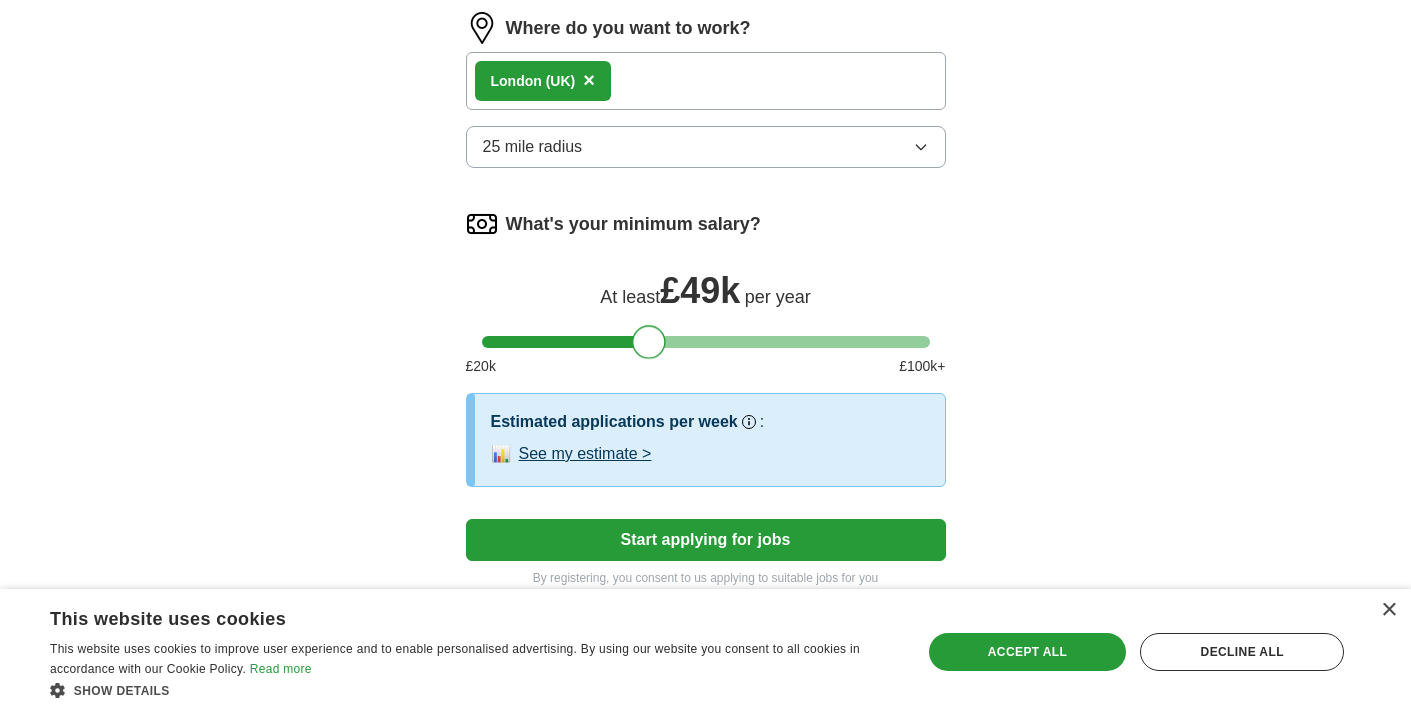 click at bounding box center (706, 342) 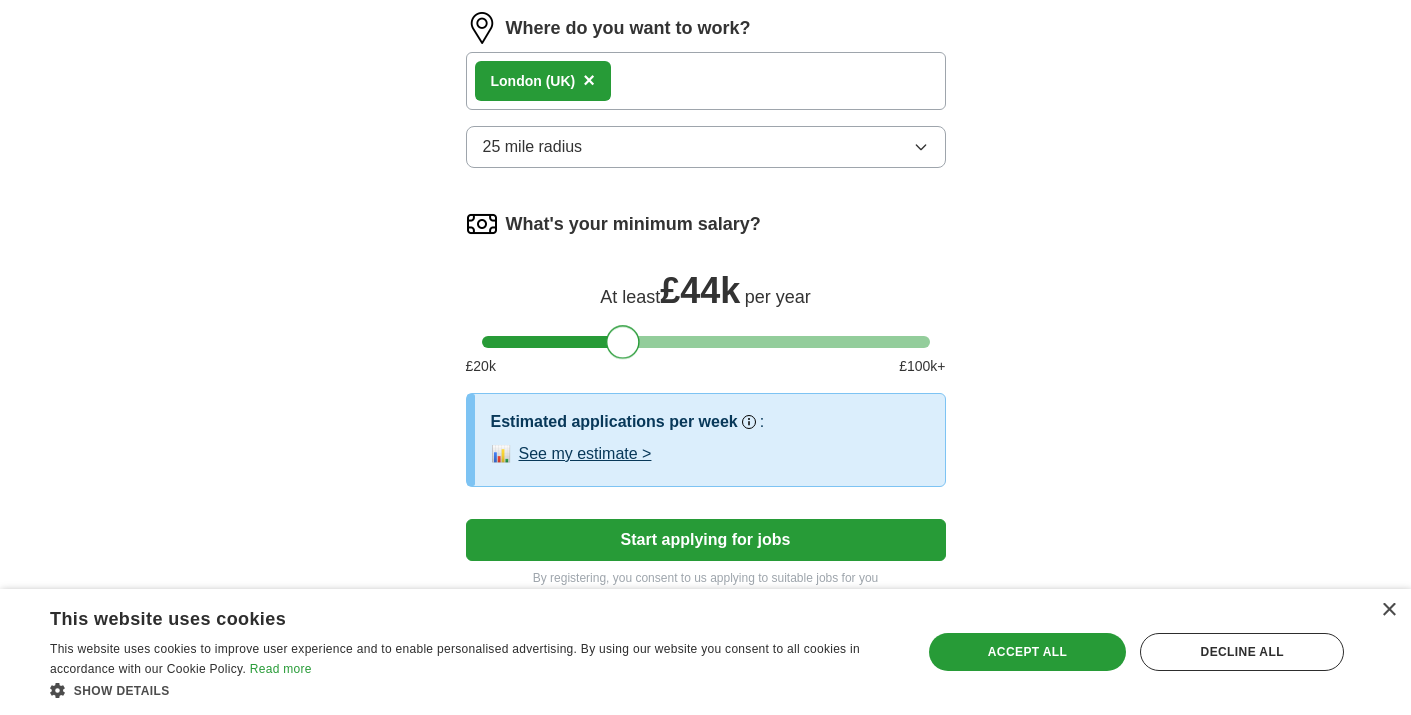 click at bounding box center (706, 342) 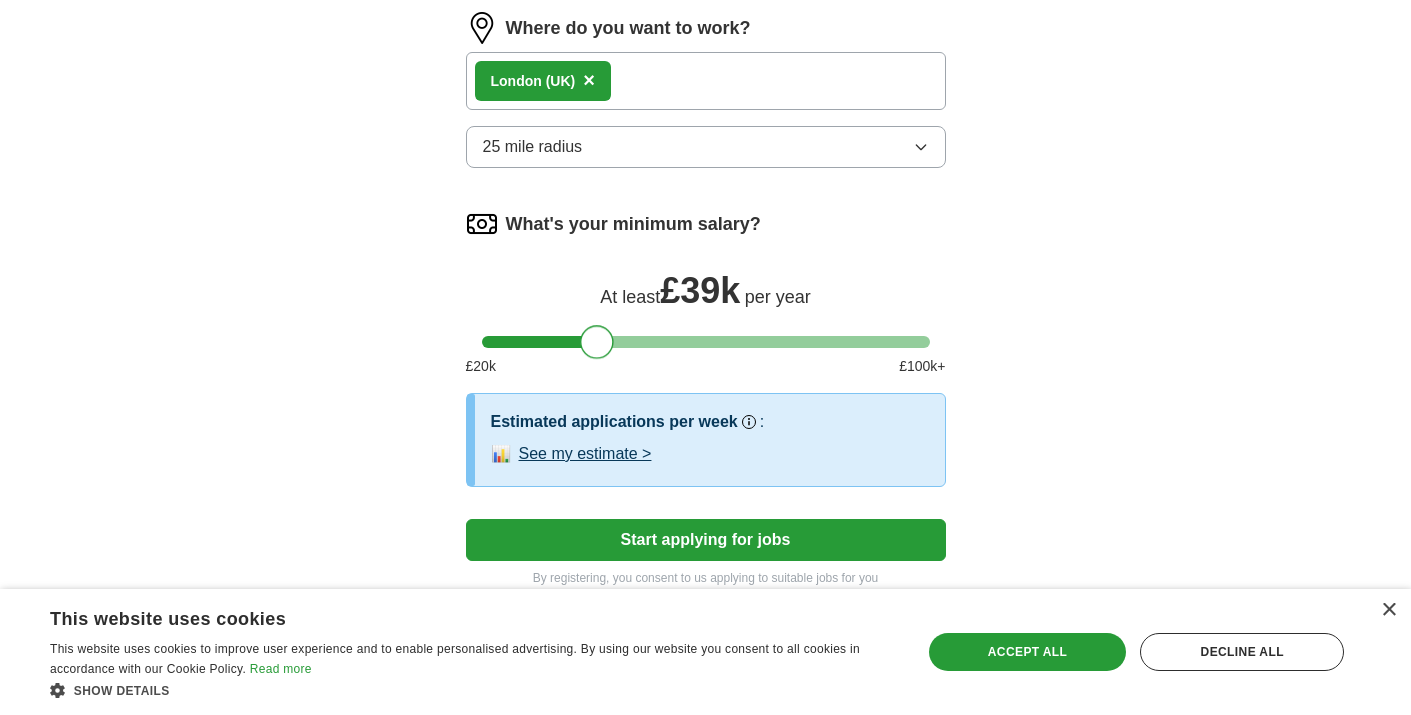 click at bounding box center [597, 342] 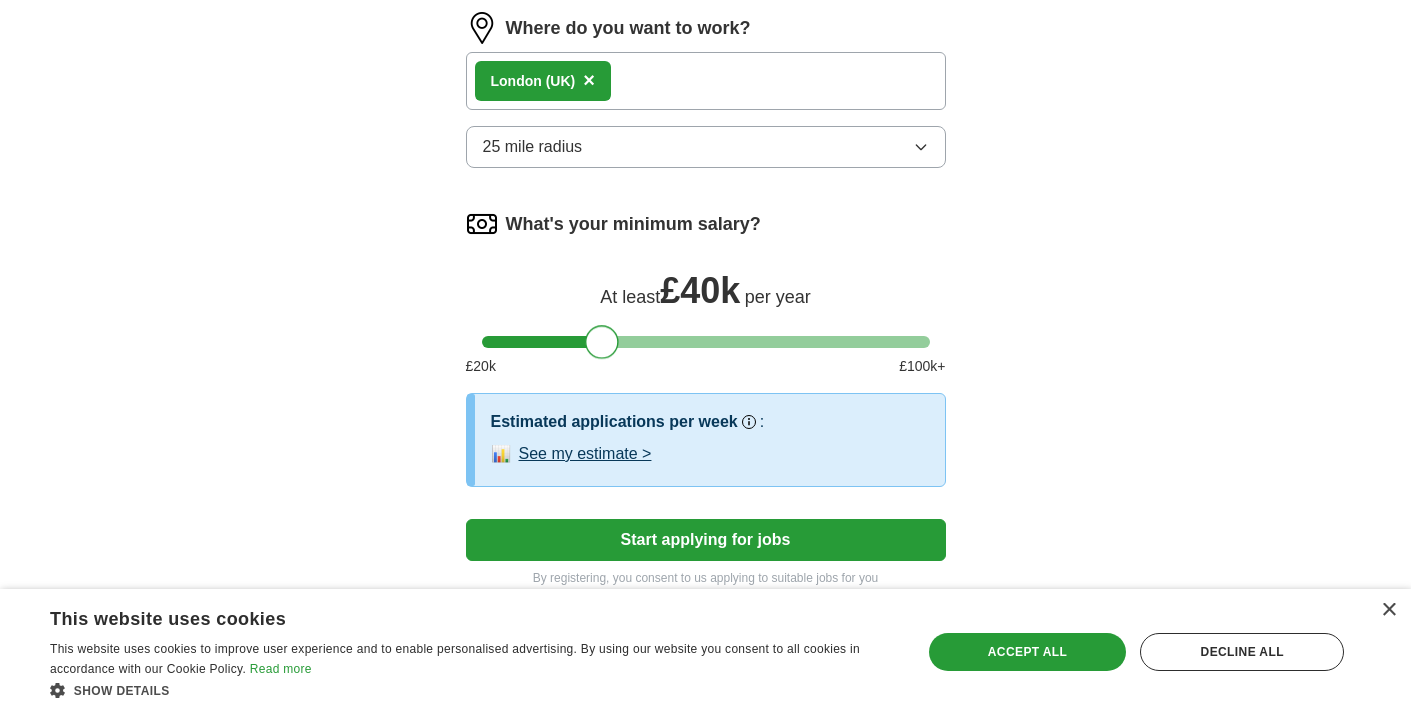click at bounding box center (602, 342) 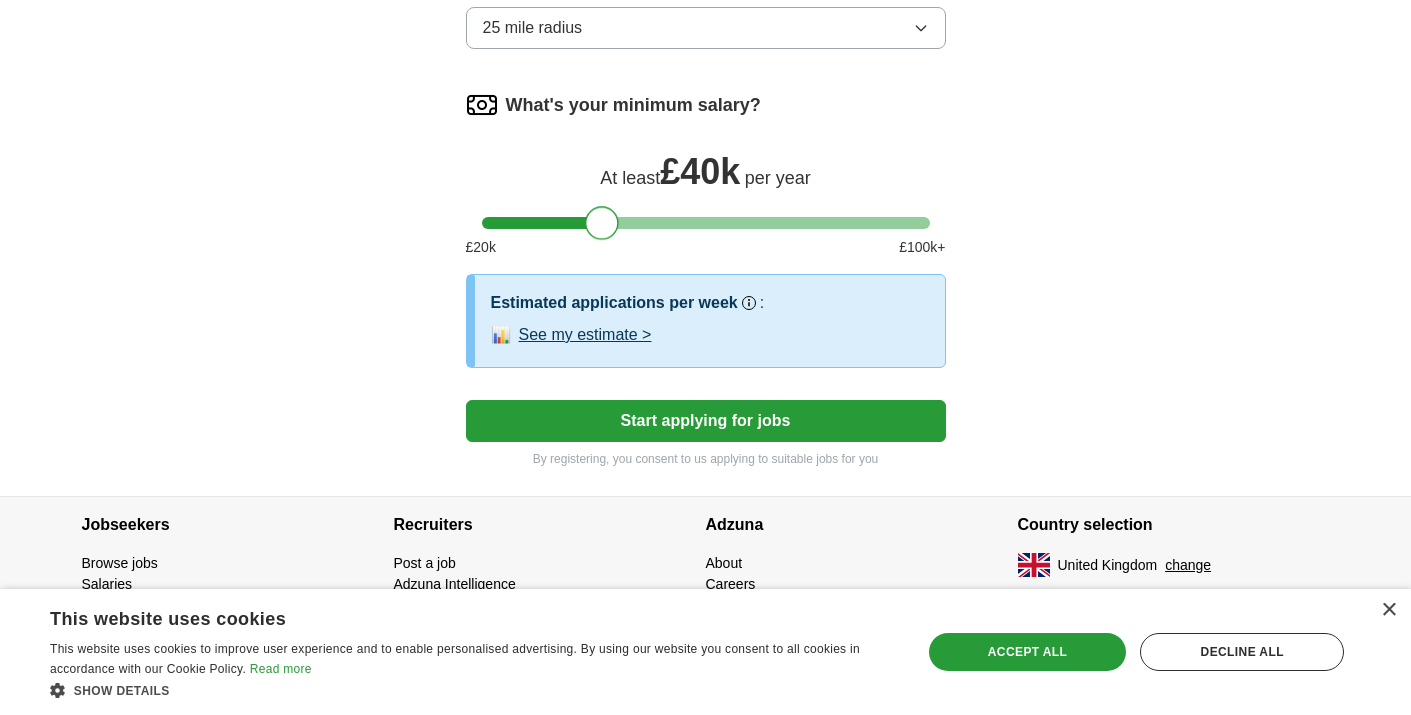 scroll, scrollTop: 785, scrollLeft: 0, axis: vertical 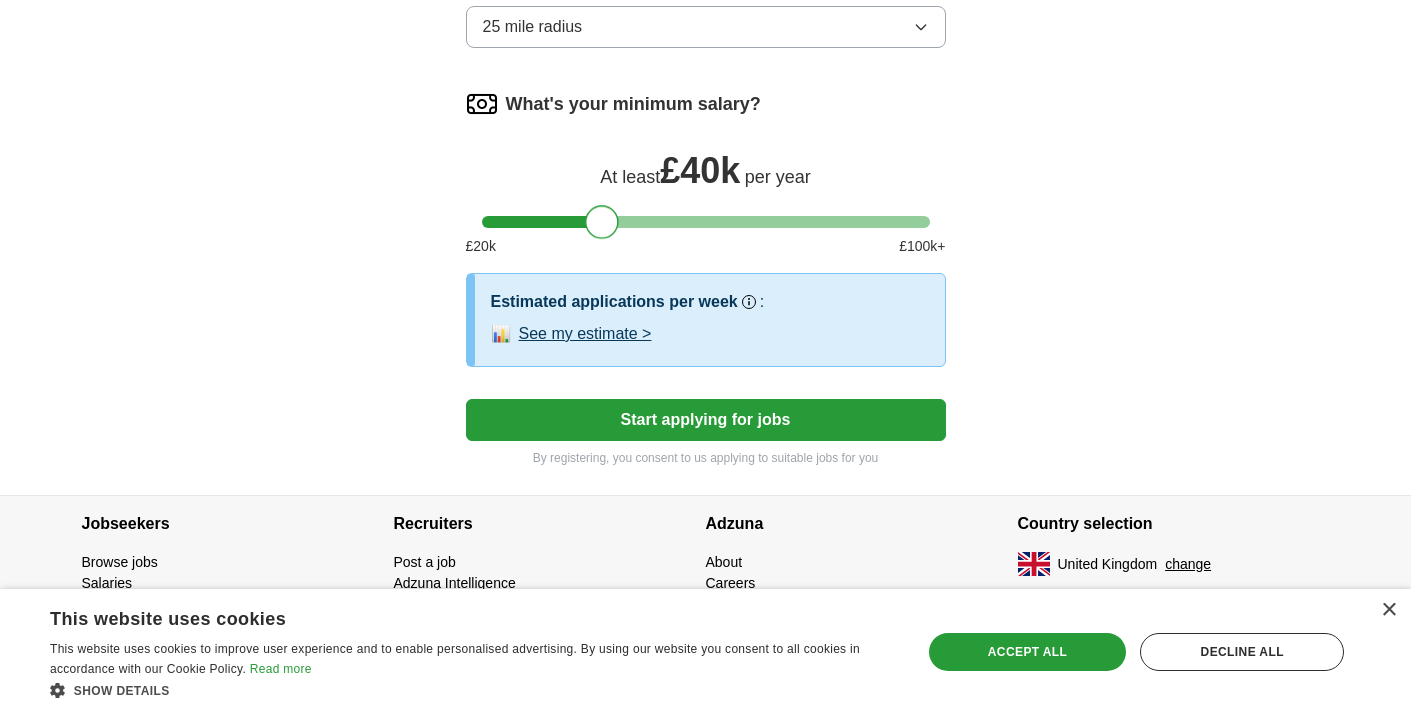 click on "See my estimate >" at bounding box center (585, 334) 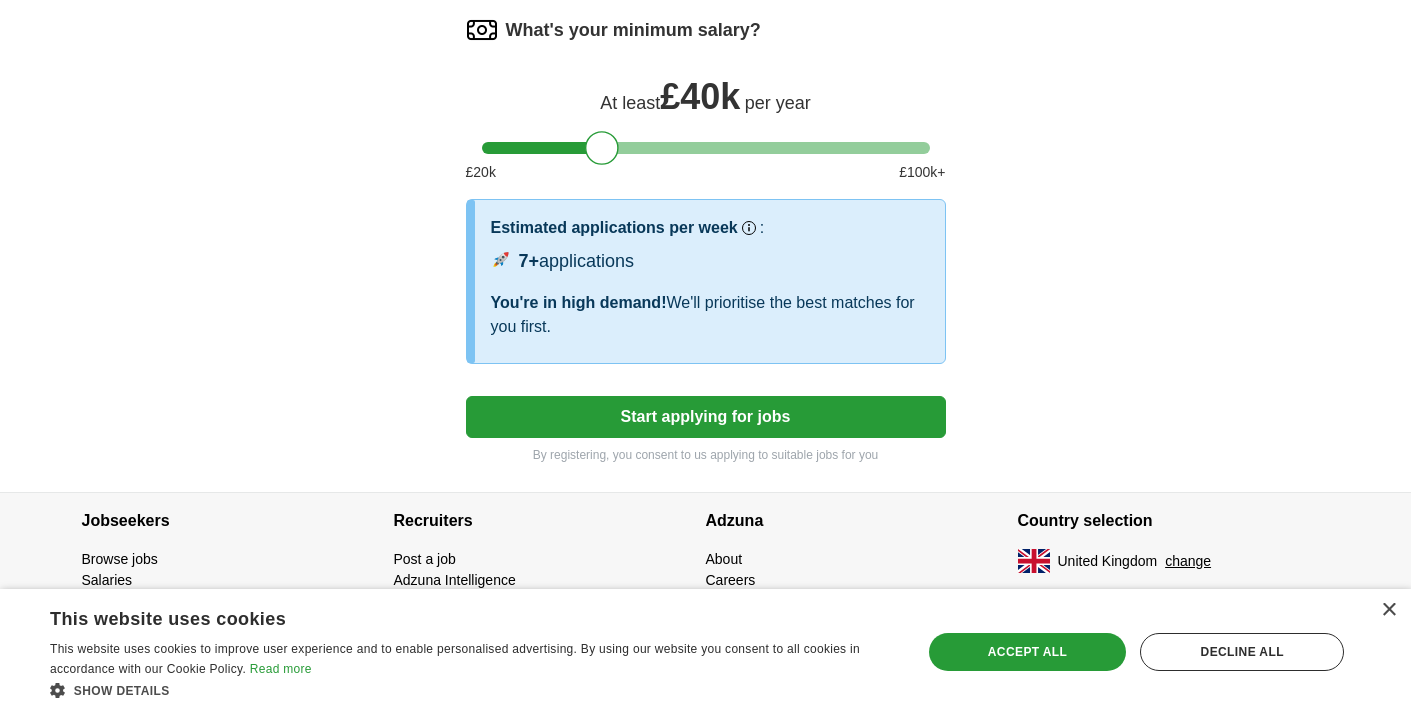 scroll, scrollTop: 909, scrollLeft: 0, axis: vertical 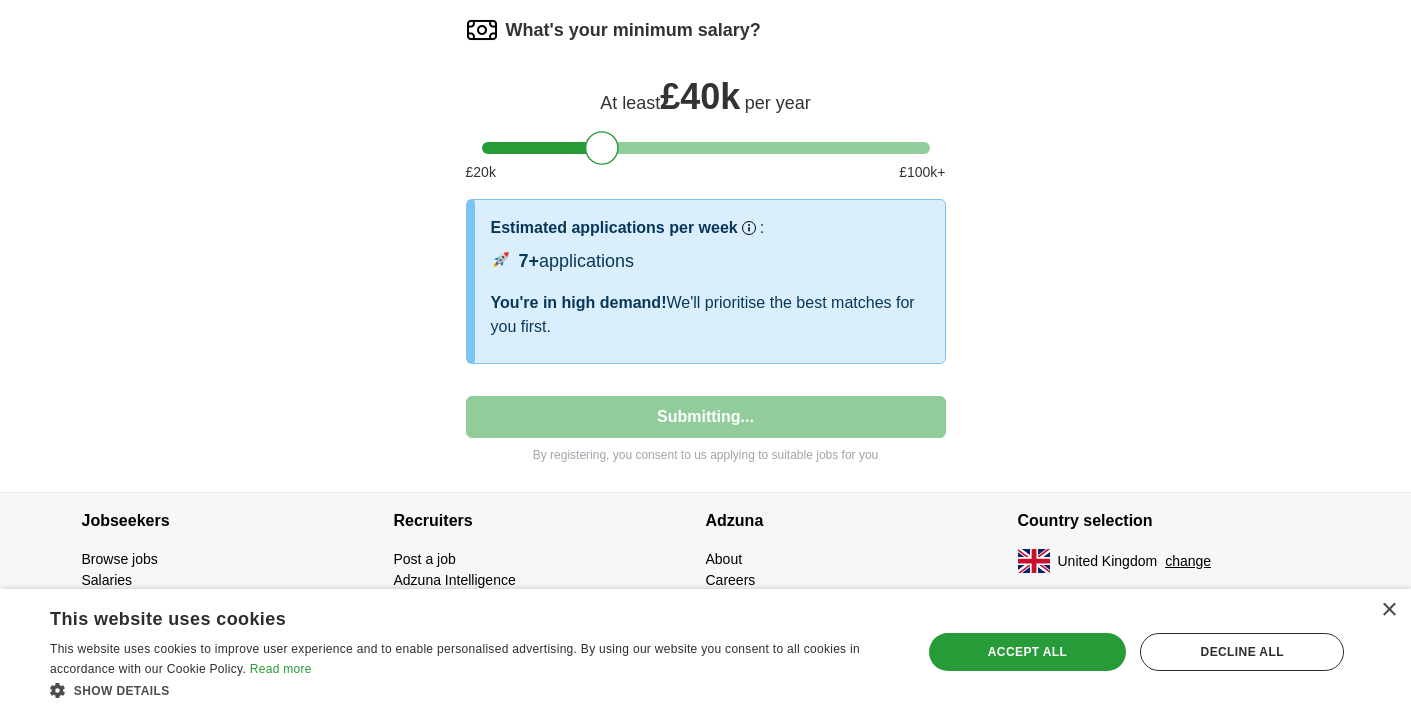 select on "**" 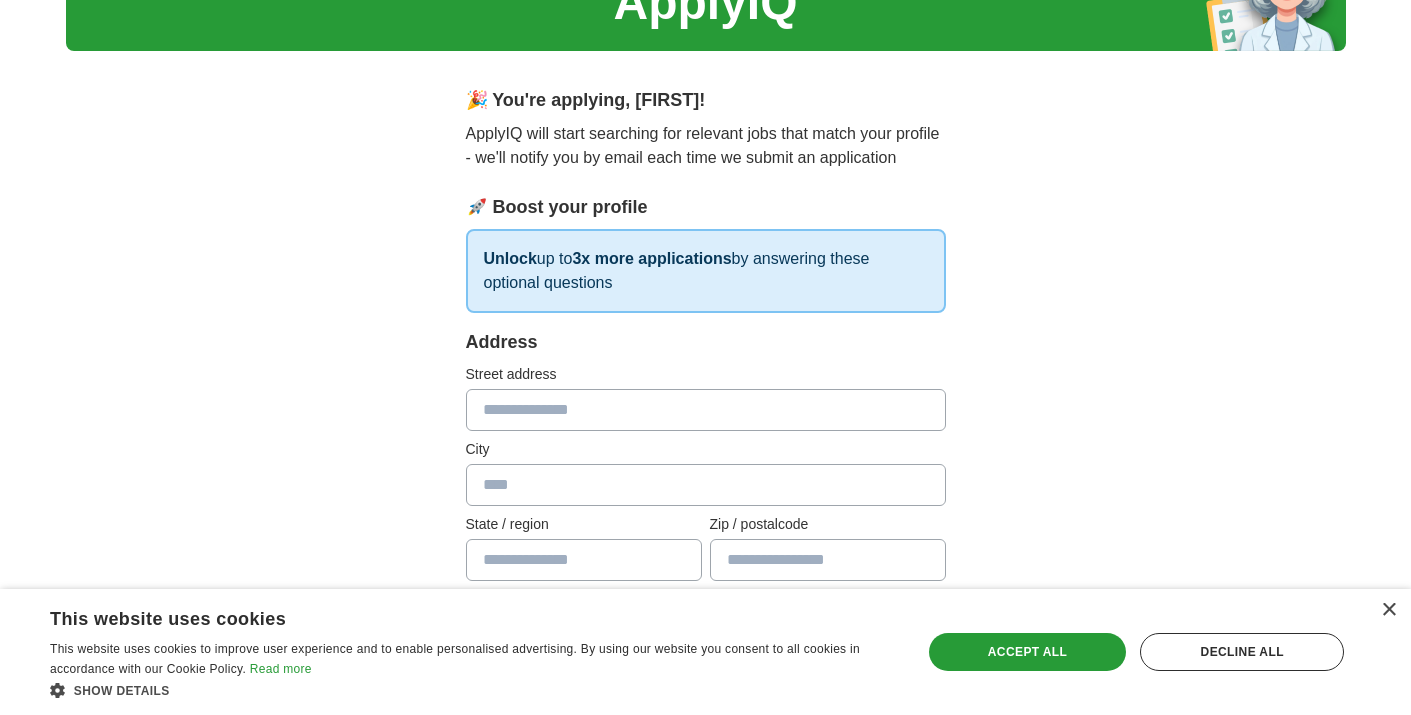 scroll, scrollTop: 109, scrollLeft: 0, axis: vertical 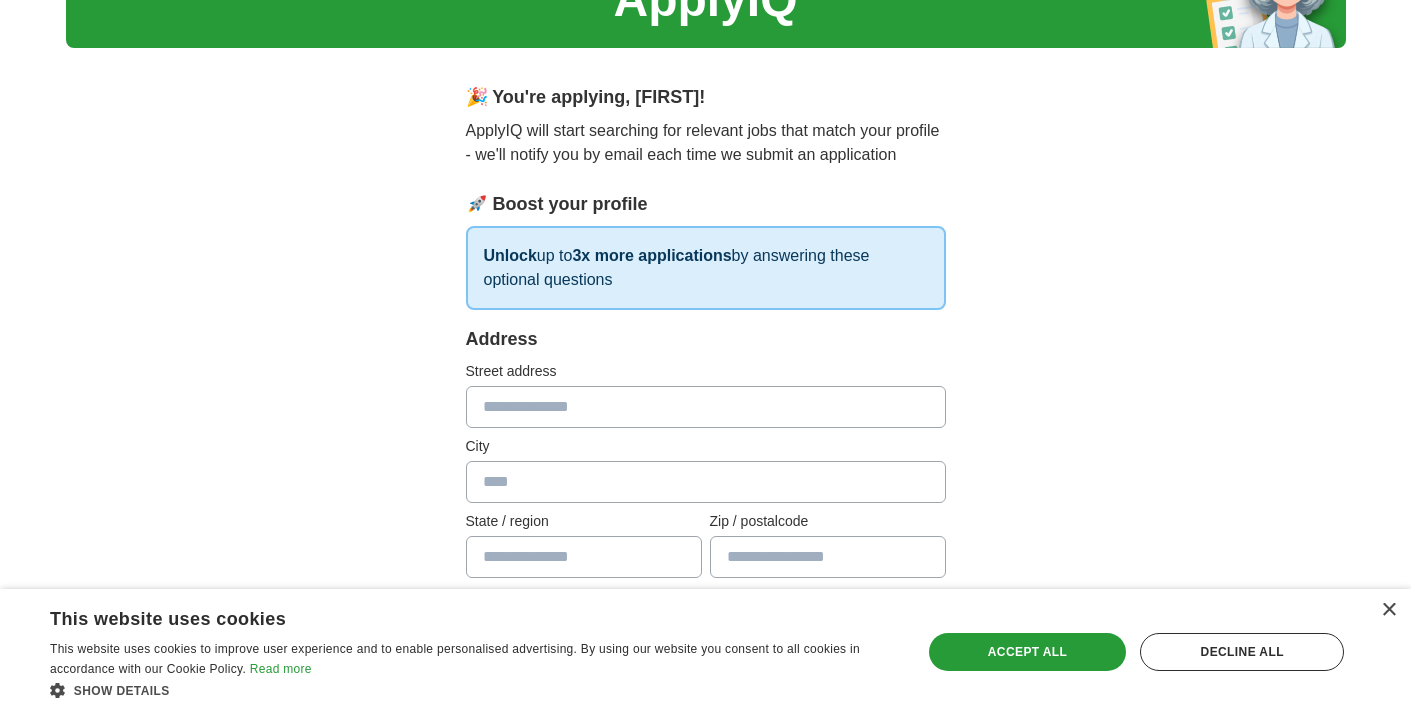 click at bounding box center (706, 407) 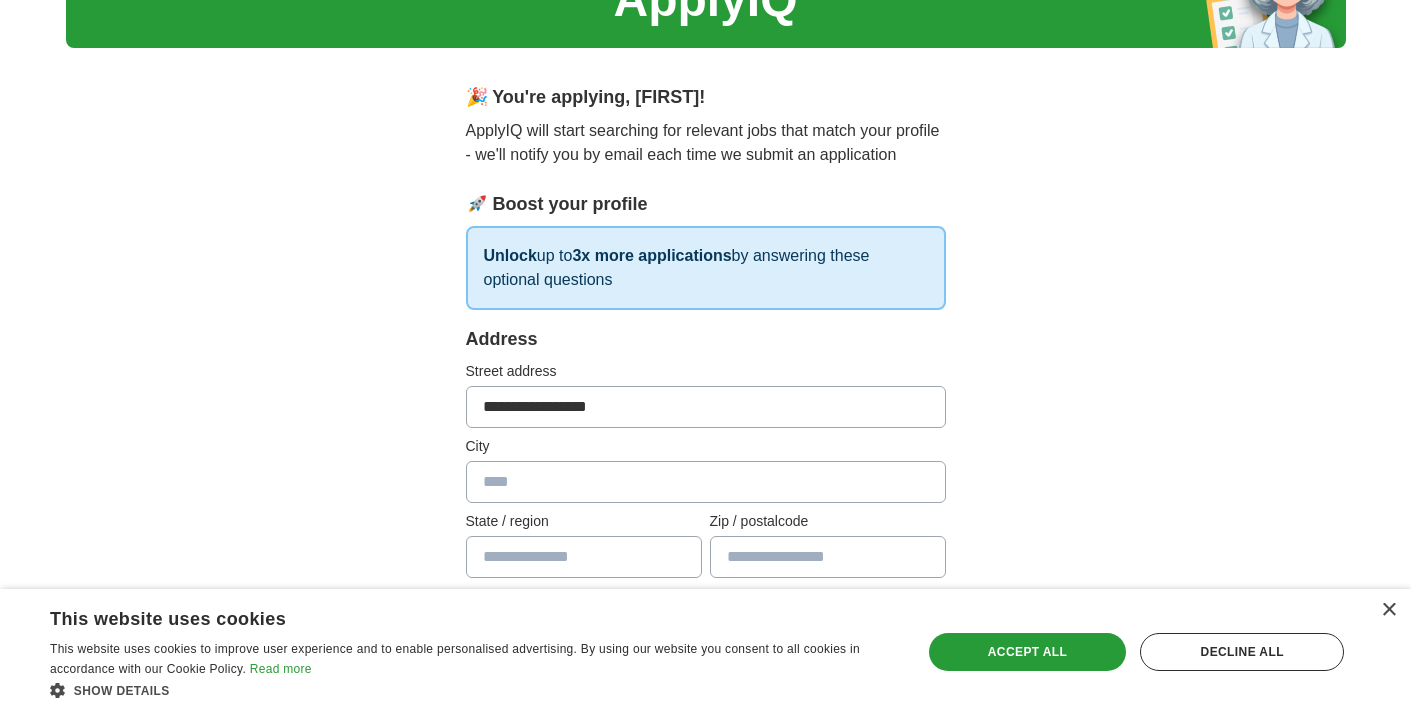 type on "**********" 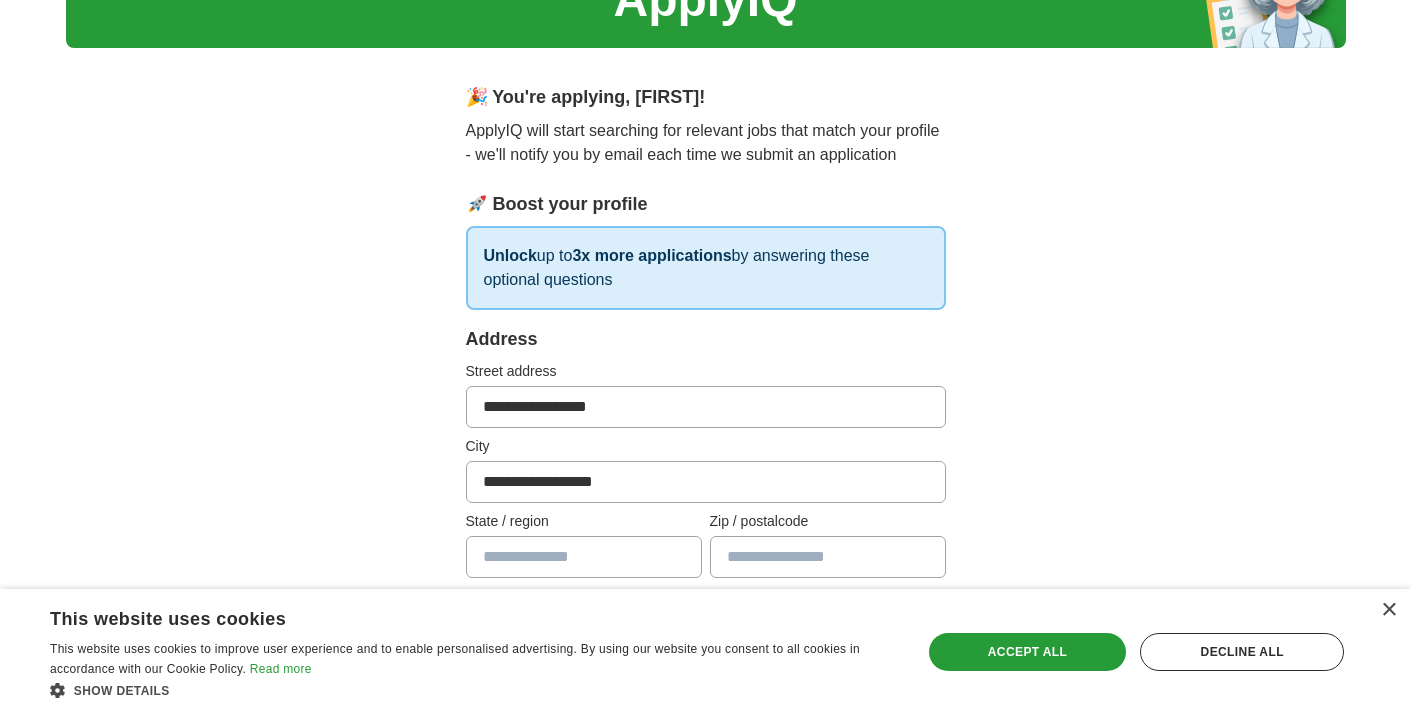 type on "**********" 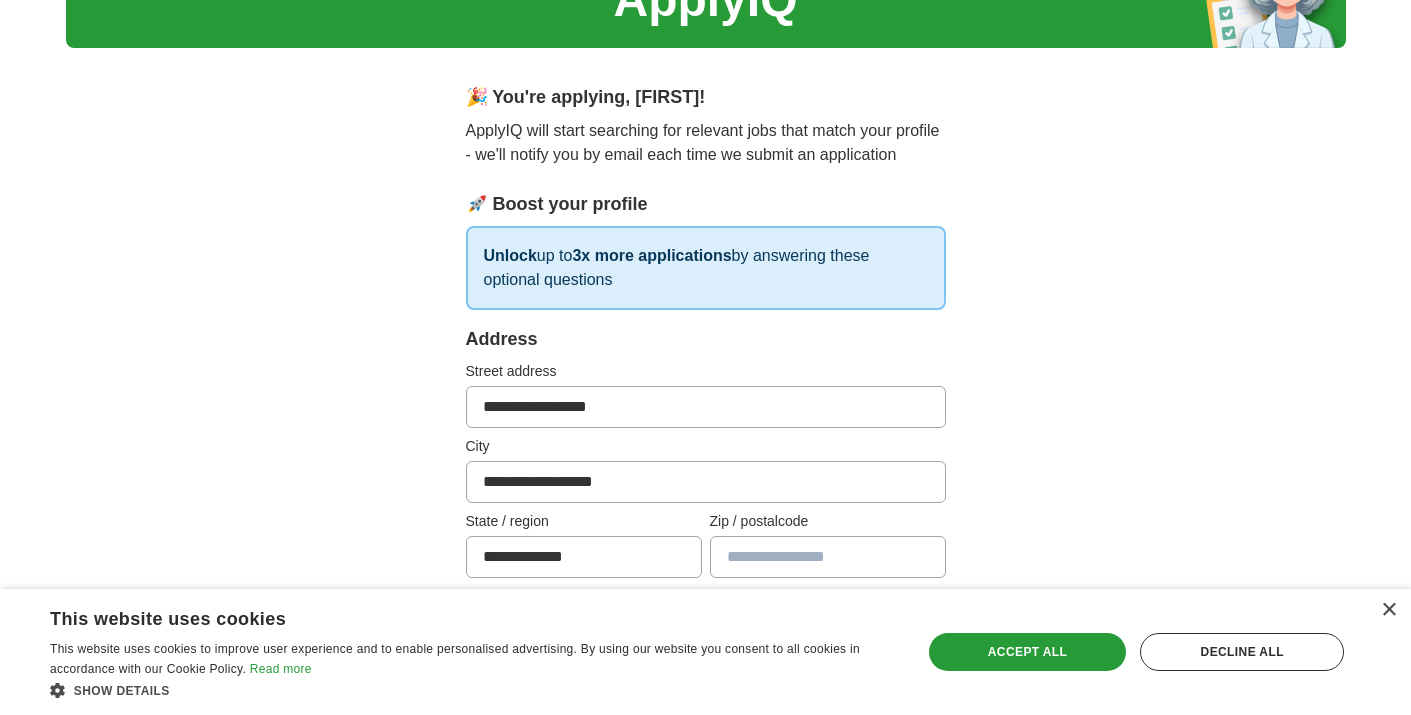 type on "*******" 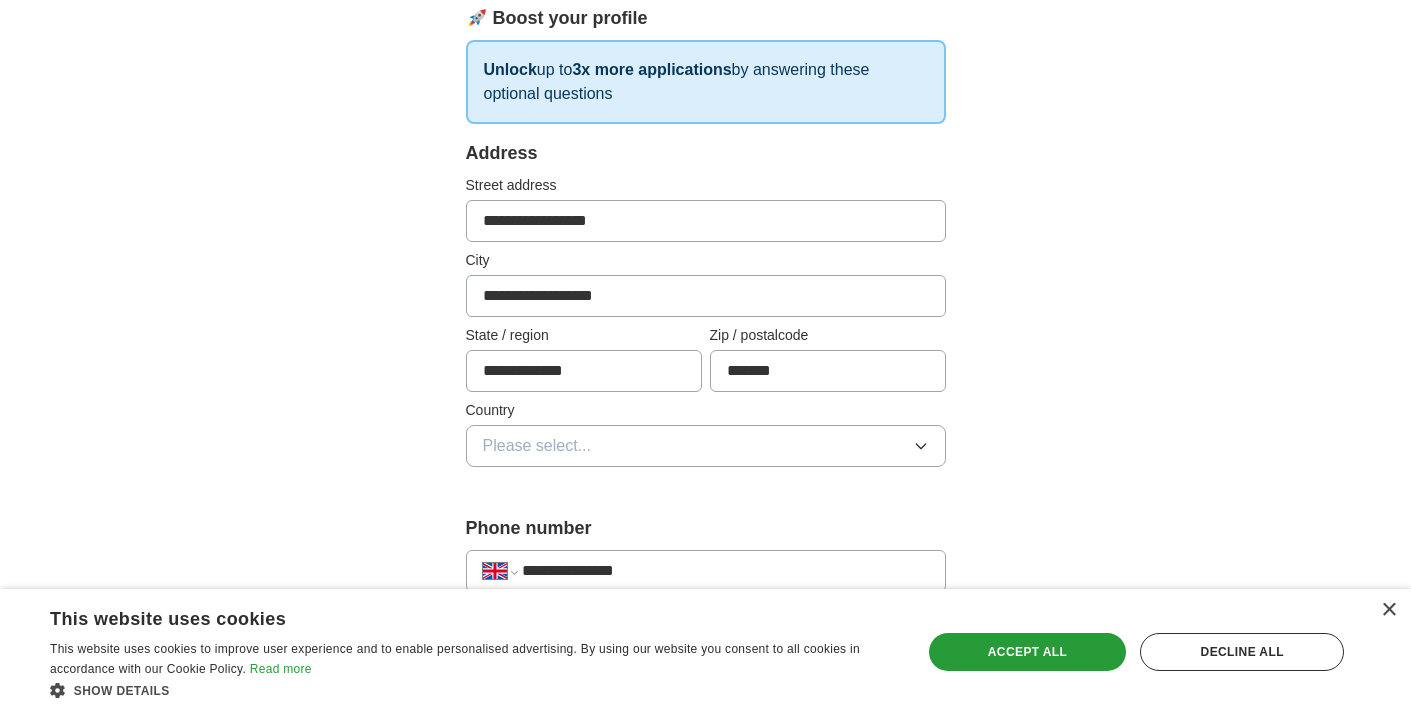 scroll, scrollTop: 294, scrollLeft: 0, axis: vertical 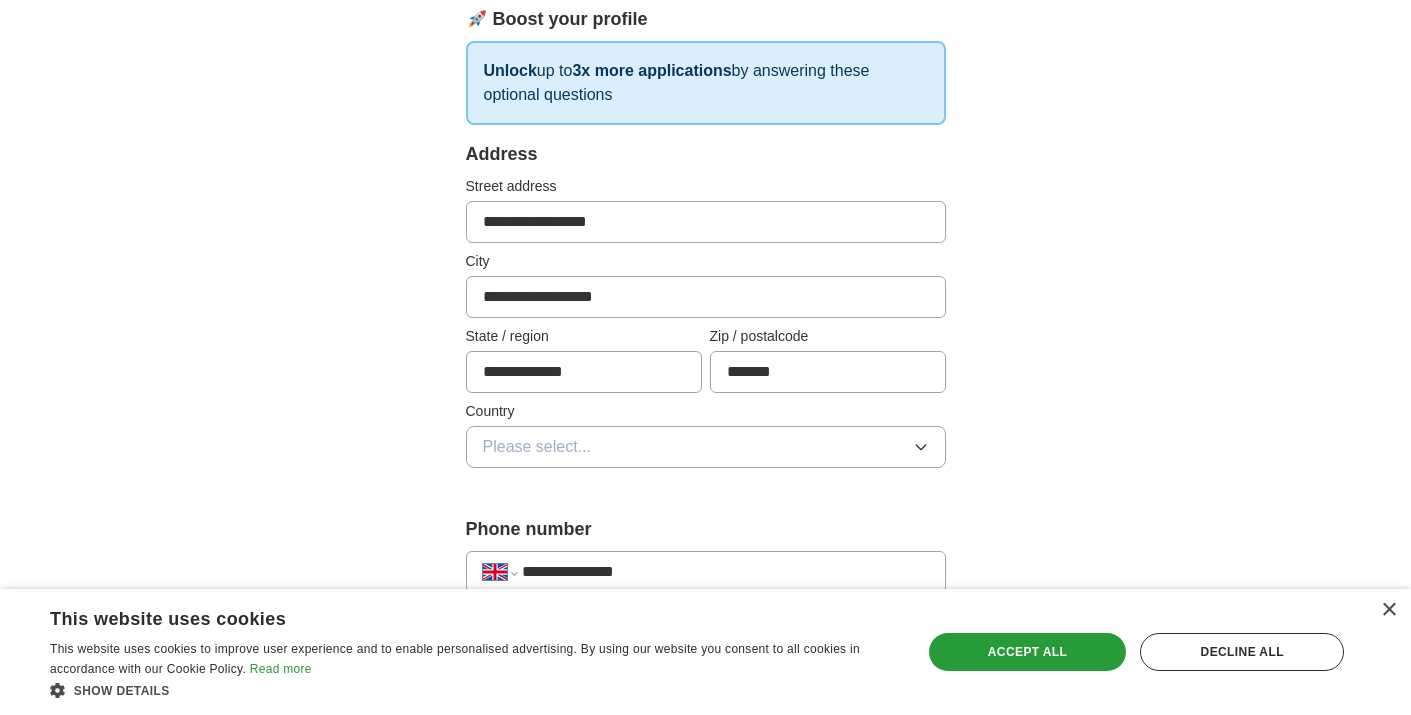 click on "Please select..." at bounding box center (706, 447) 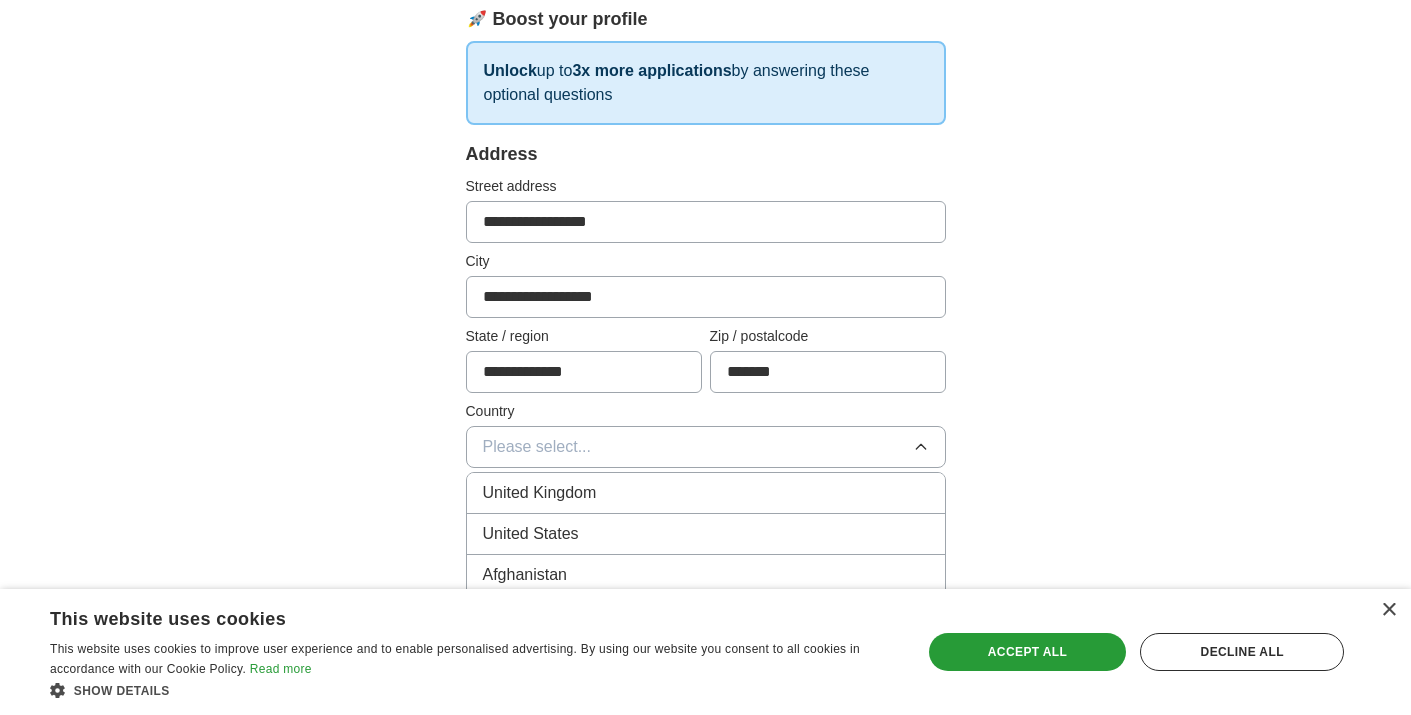 click on "United Kingdom" at bounding box center [540, 493] 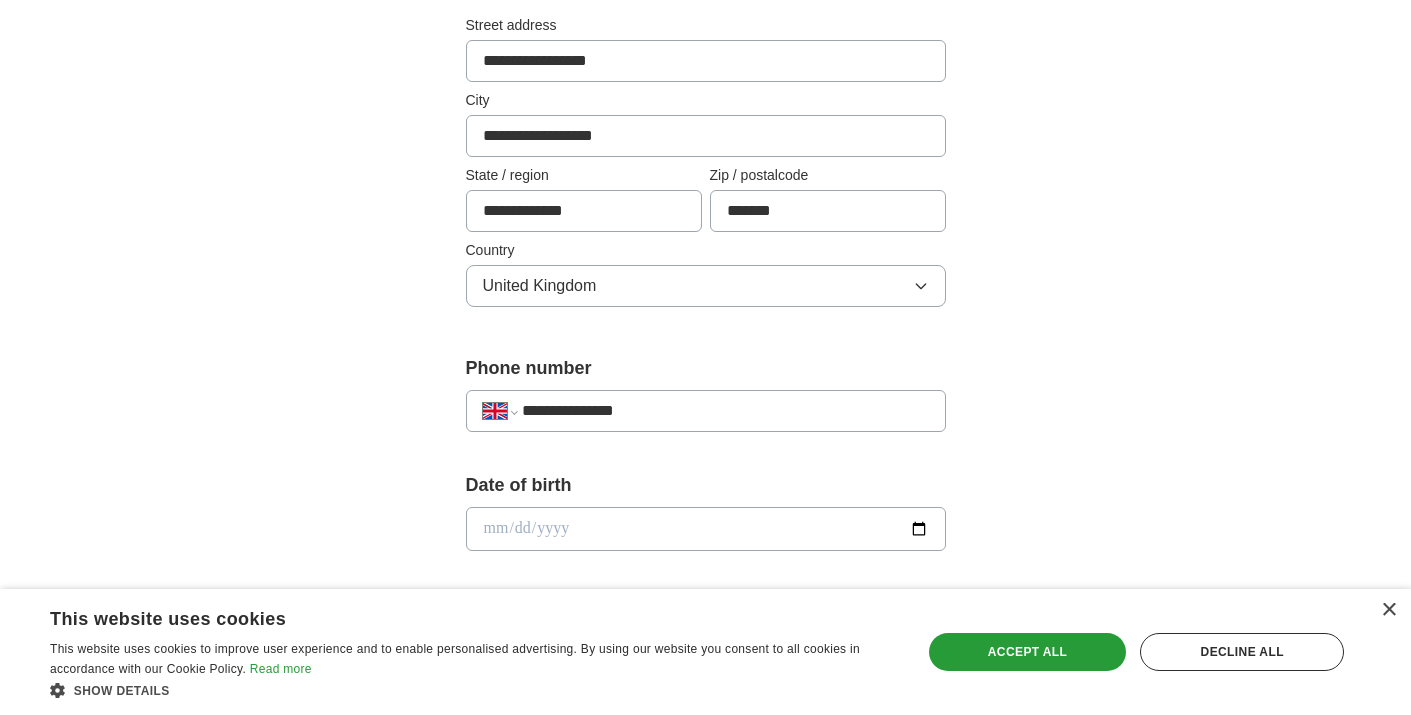 scroll, scrollTop: 494, scrollLeft: 0, axis: vertical 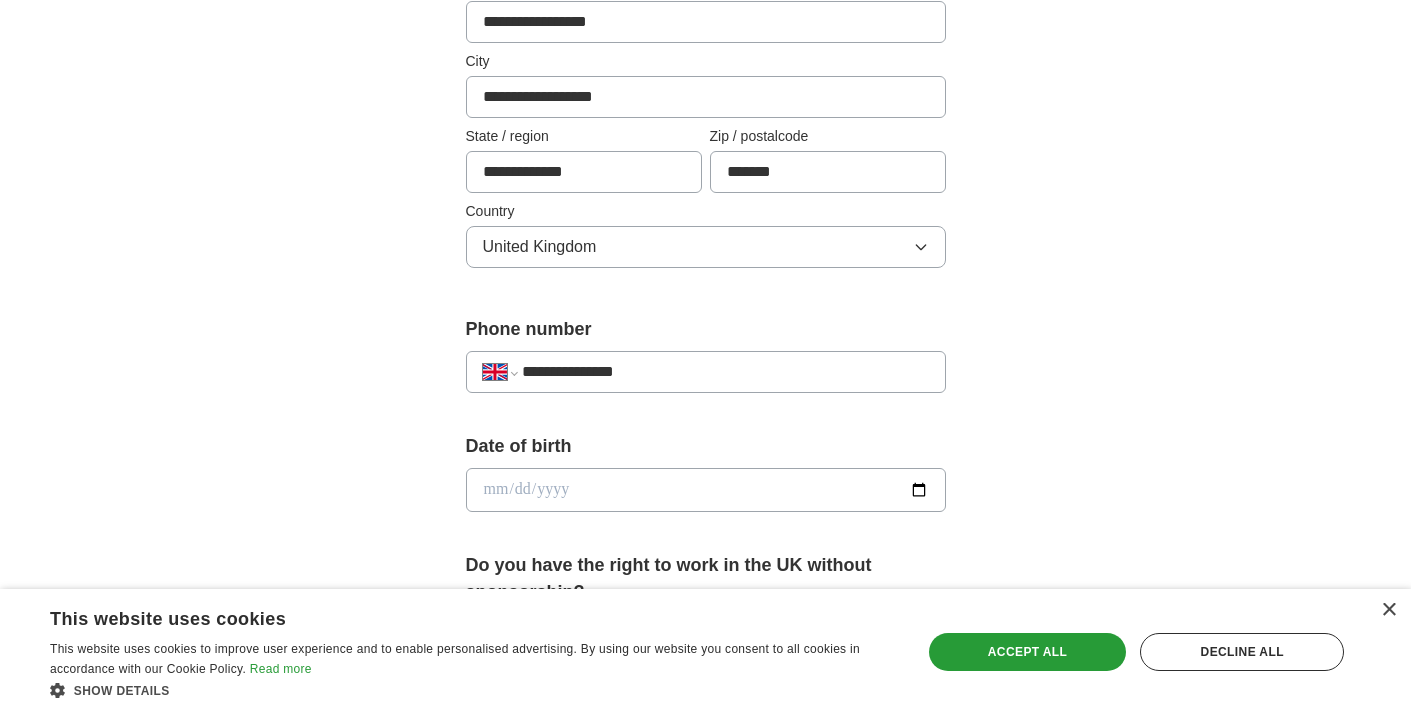 drag, startPoint x: 648, startPoint y: 372, endPoint x: 596, endPoint y: 373, distance: 52.009613 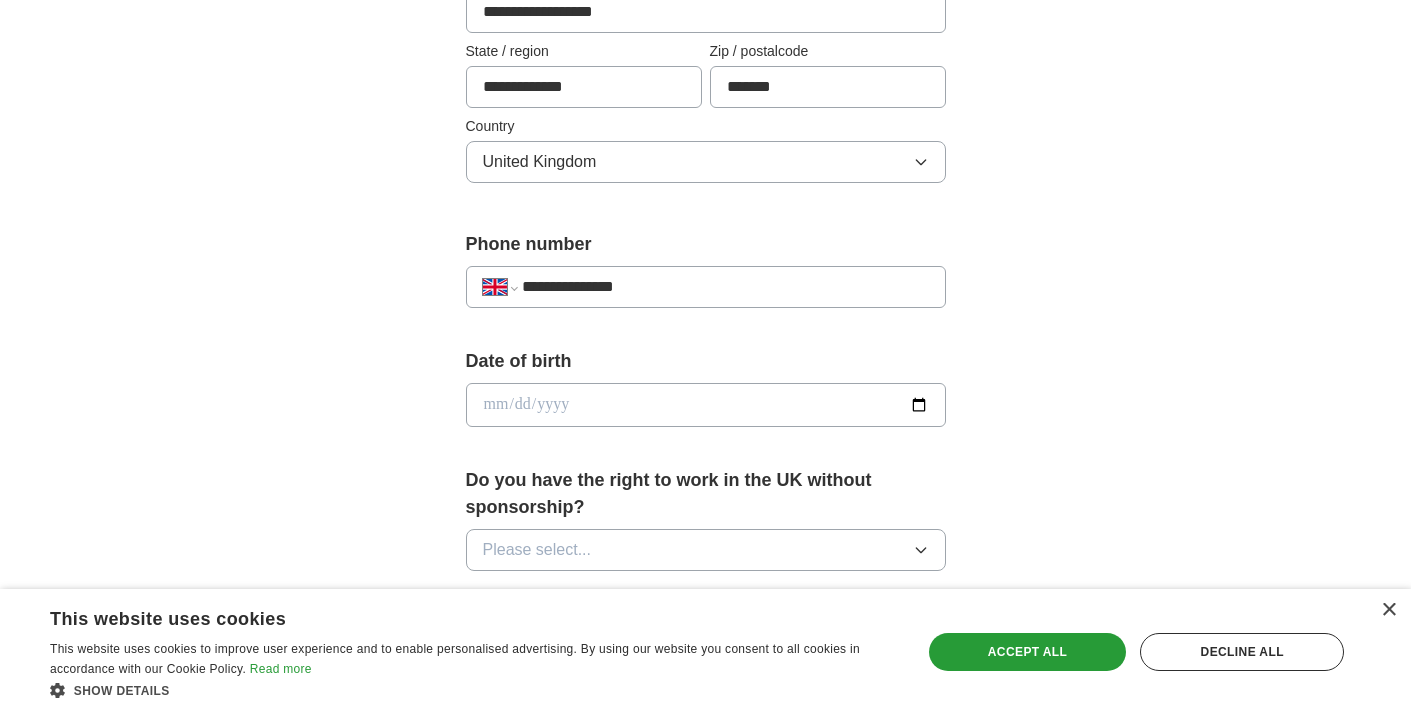 scroll, scrollTop: 583, scrollLeft: 0, axis: vertical 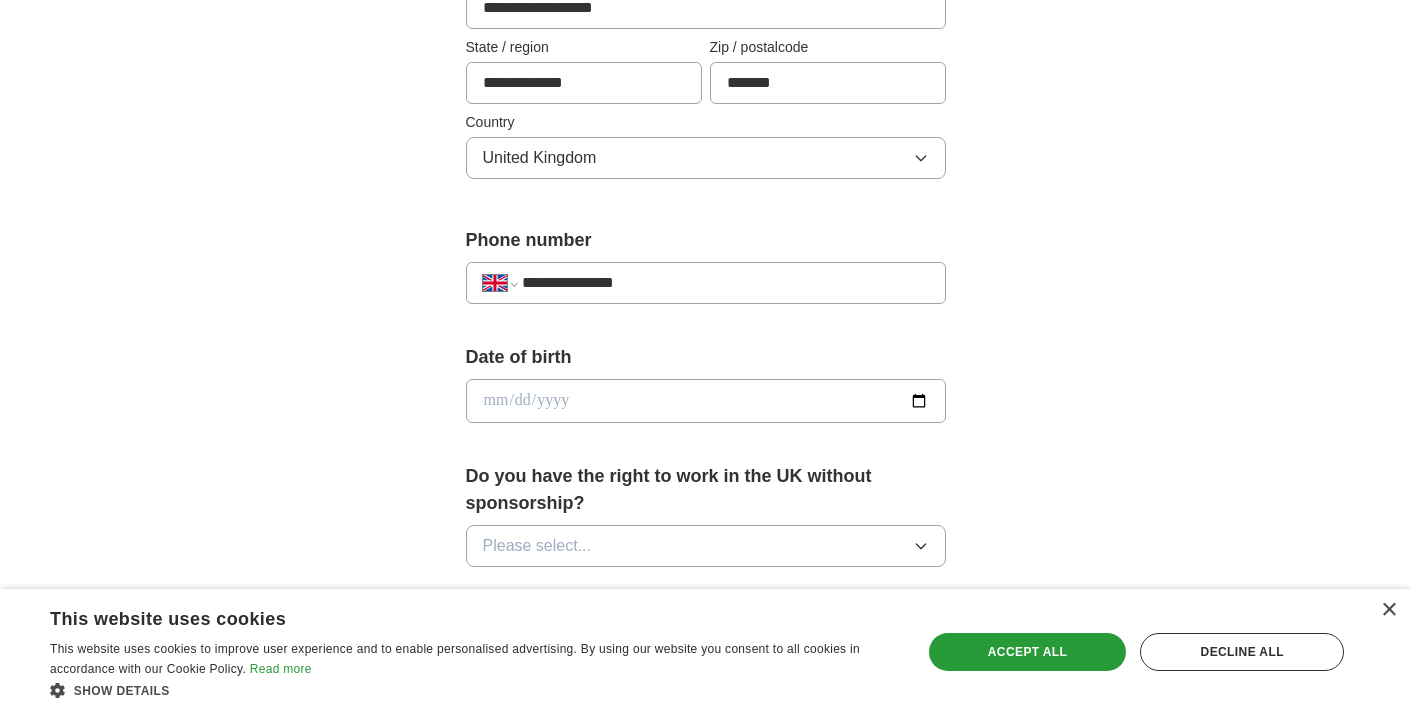click at bounding box center [706, 401] 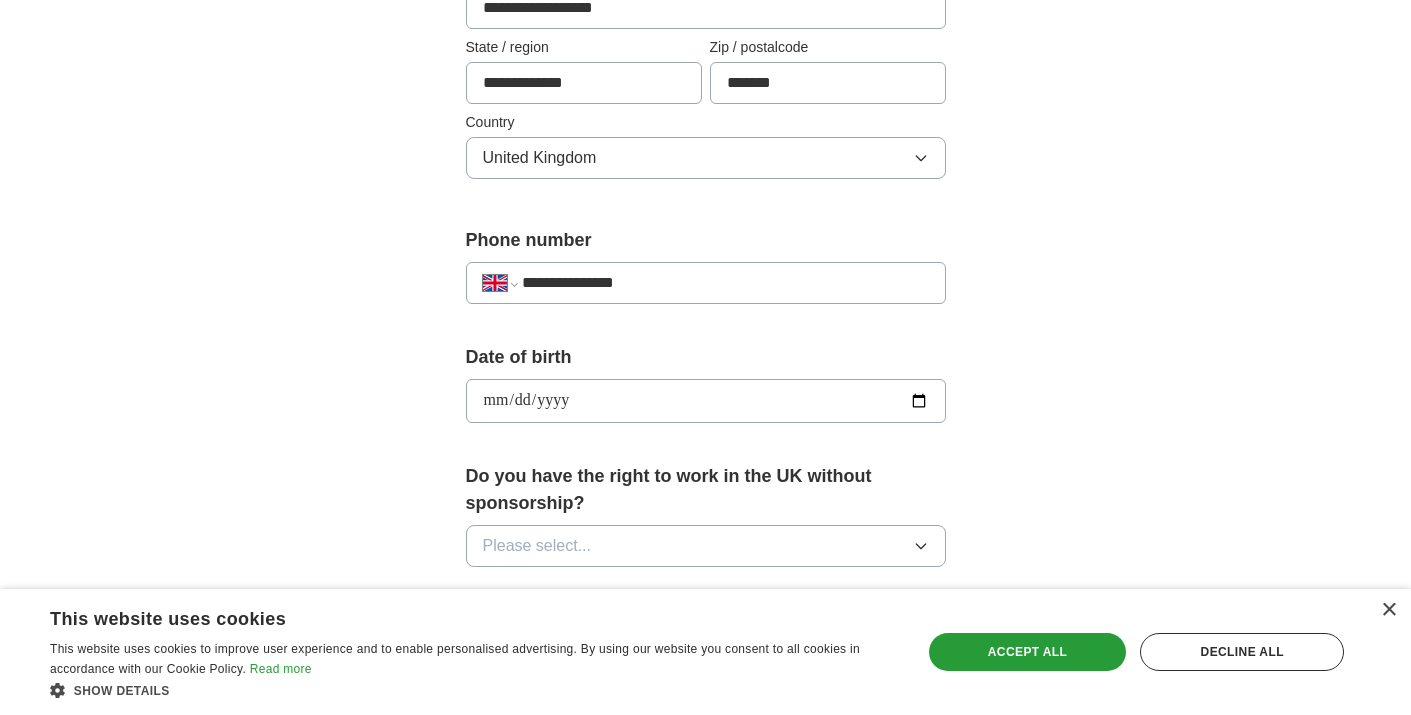 type on "**********" 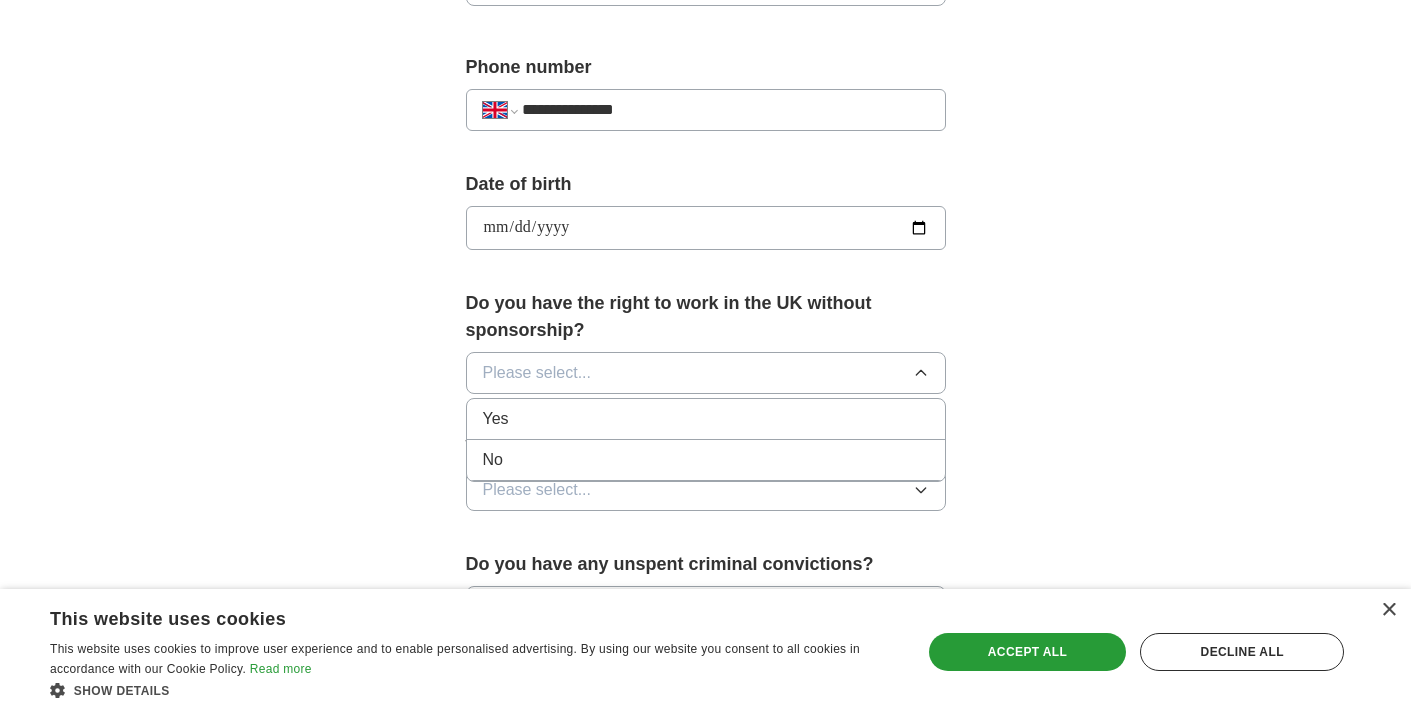 scroll, scrollTop: 757, scrollLeft: 0, axis: vertical 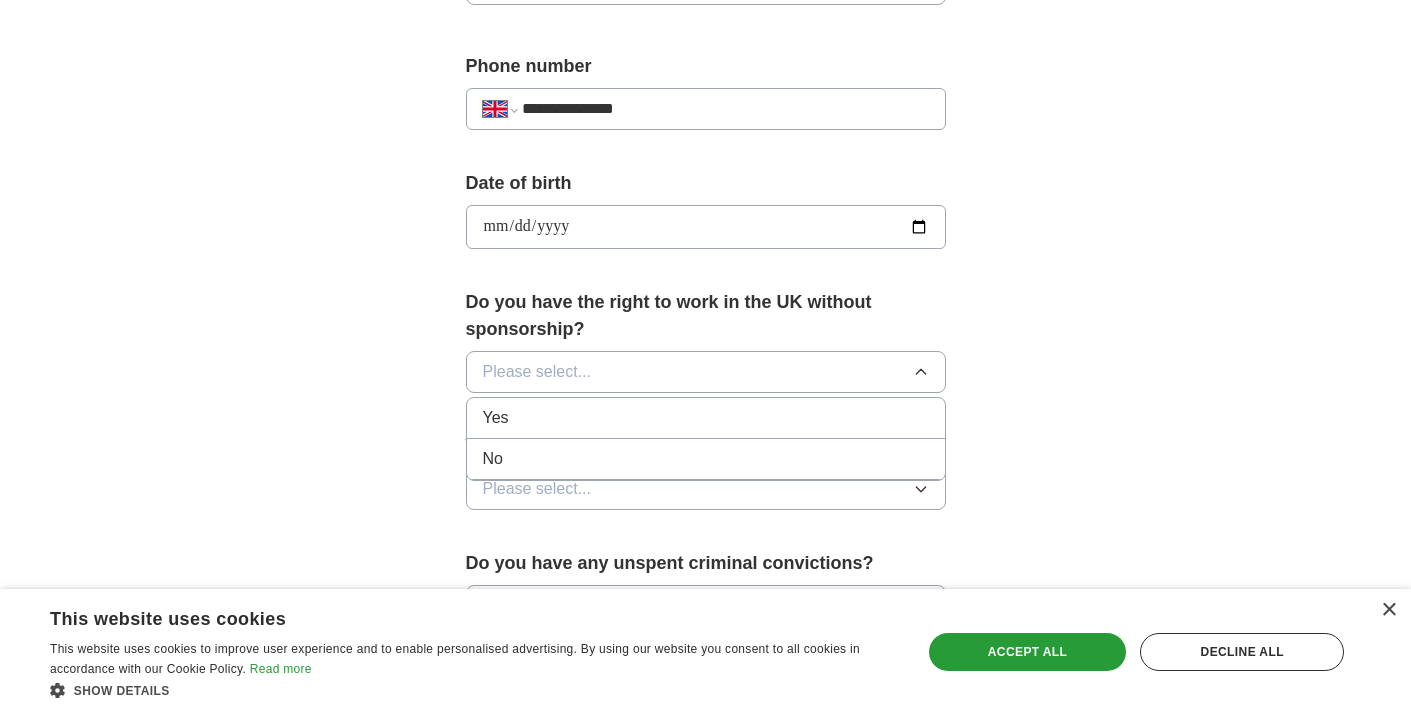 click on "Yes" at bounding box center (706, 418) 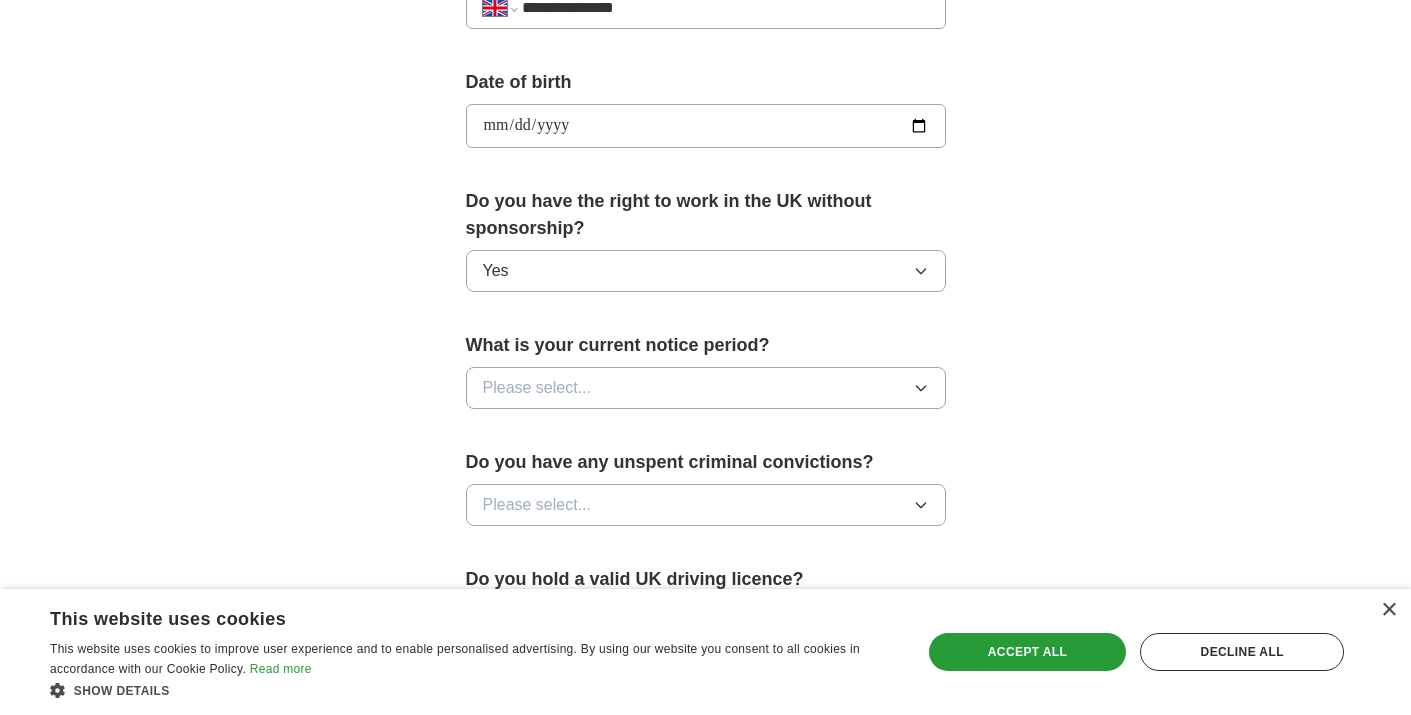 scroll, scrollTop: 877, scrollLeft: 0, axis: vertical 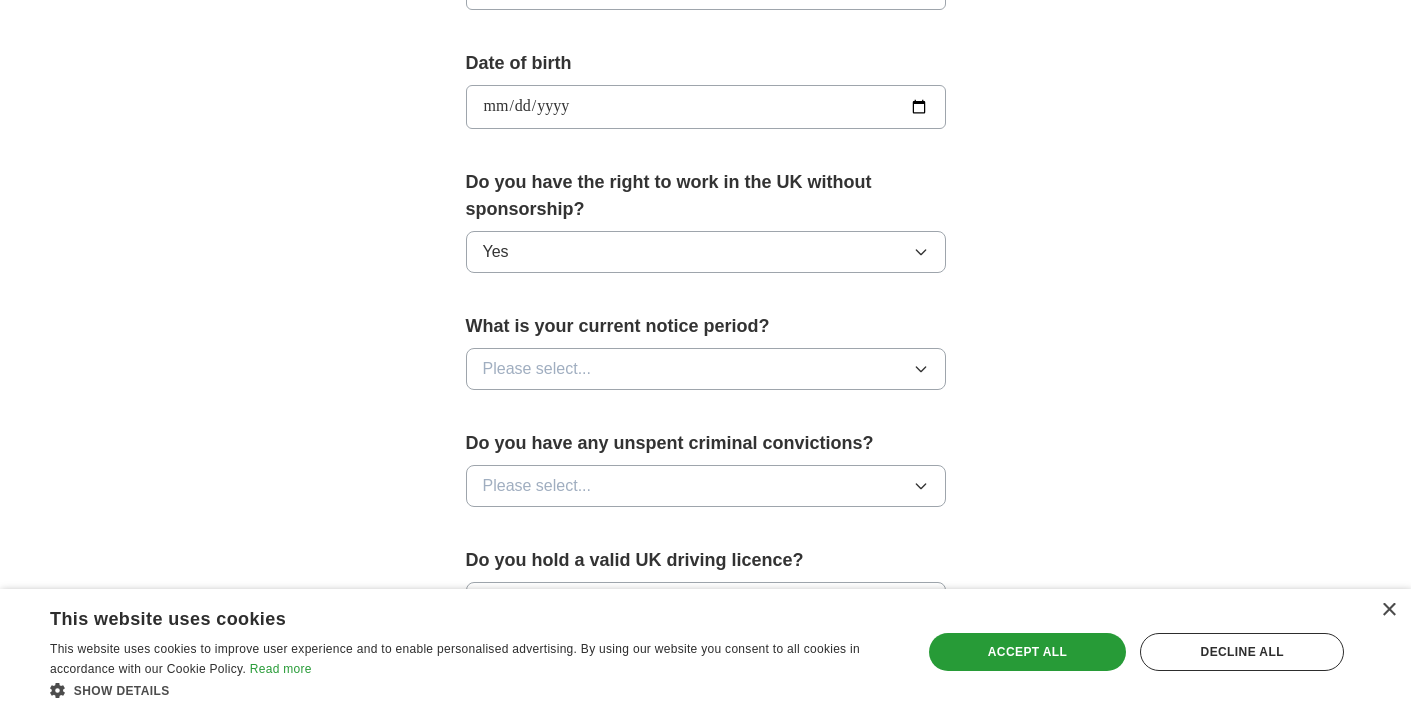 click on "Please select..." at bounding box center [537, 369] 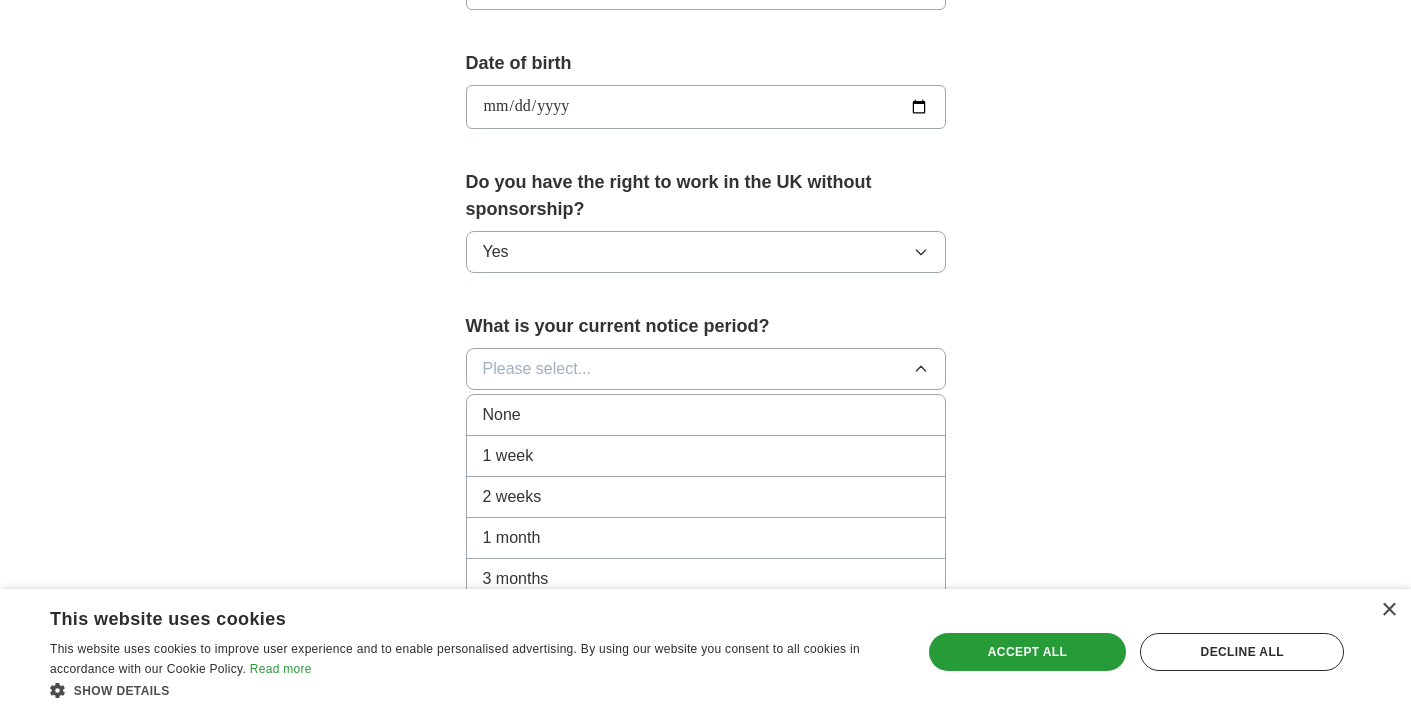 click on "None" at bounding box center [706, 415] 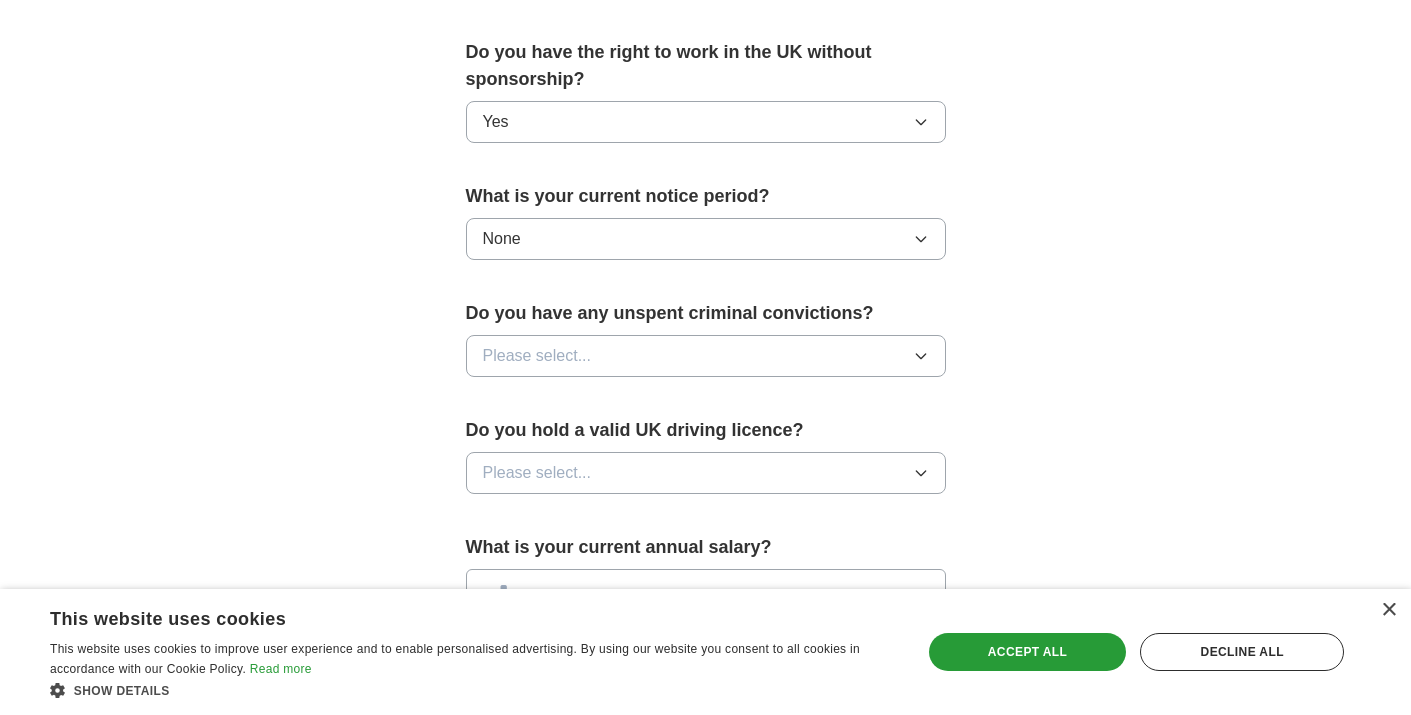 scroll, scrollTop: 1027, scrollLeft: 0, axis: vertical 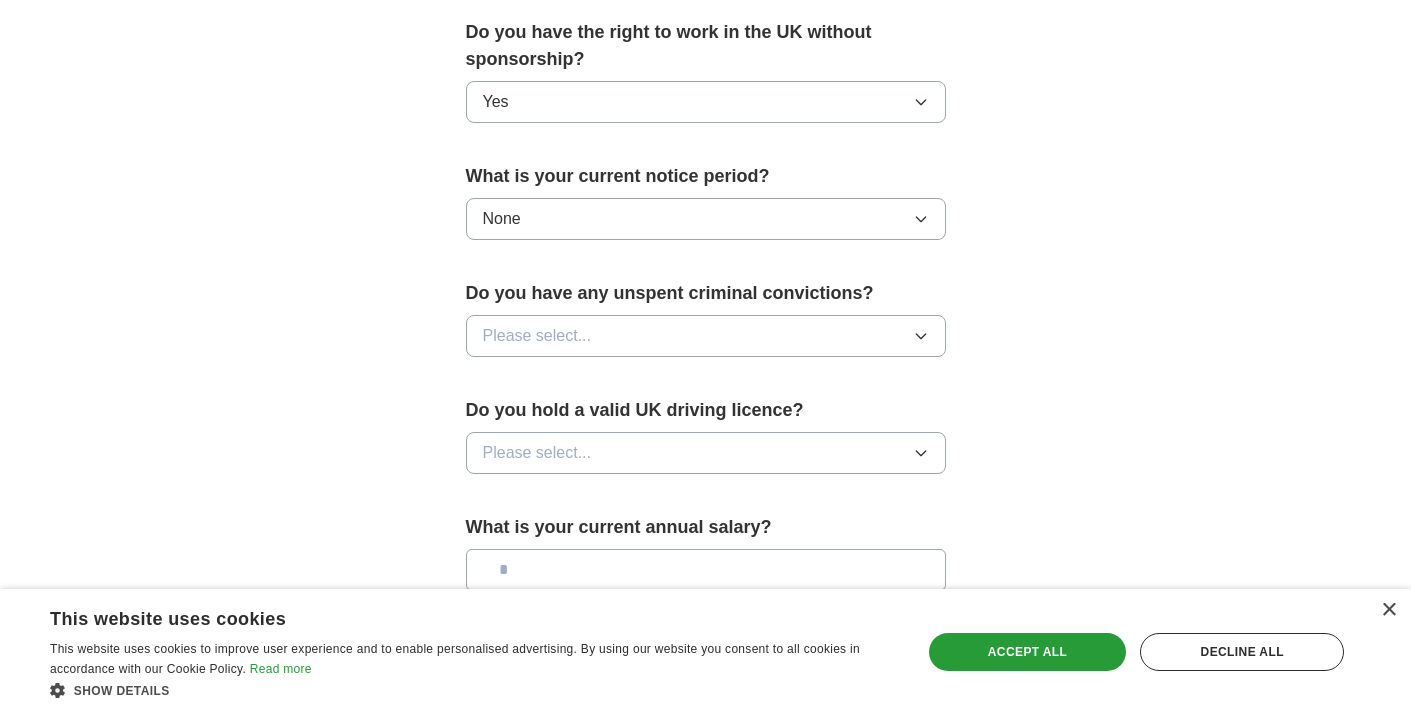 click on "Please select..." at bounding box center [706, 336] 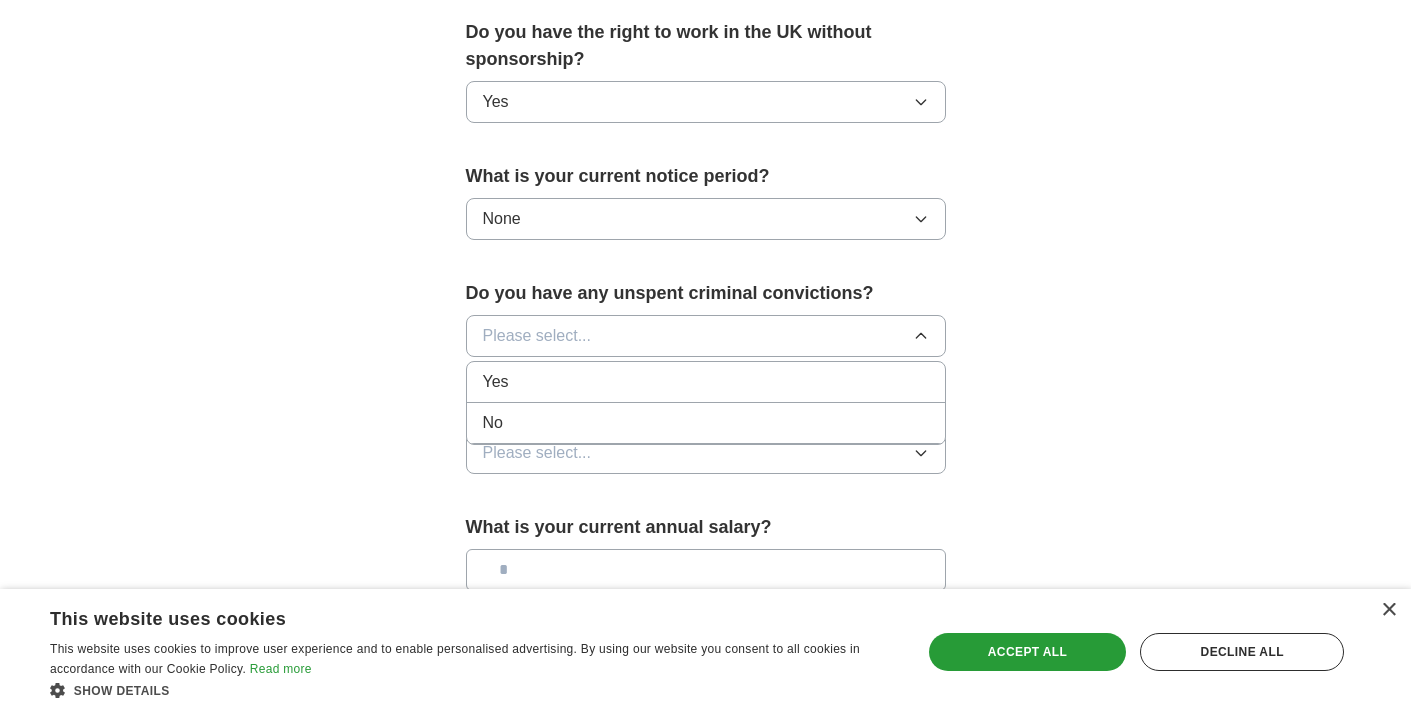 click on "Please select..." at bounding box center (537, 453) 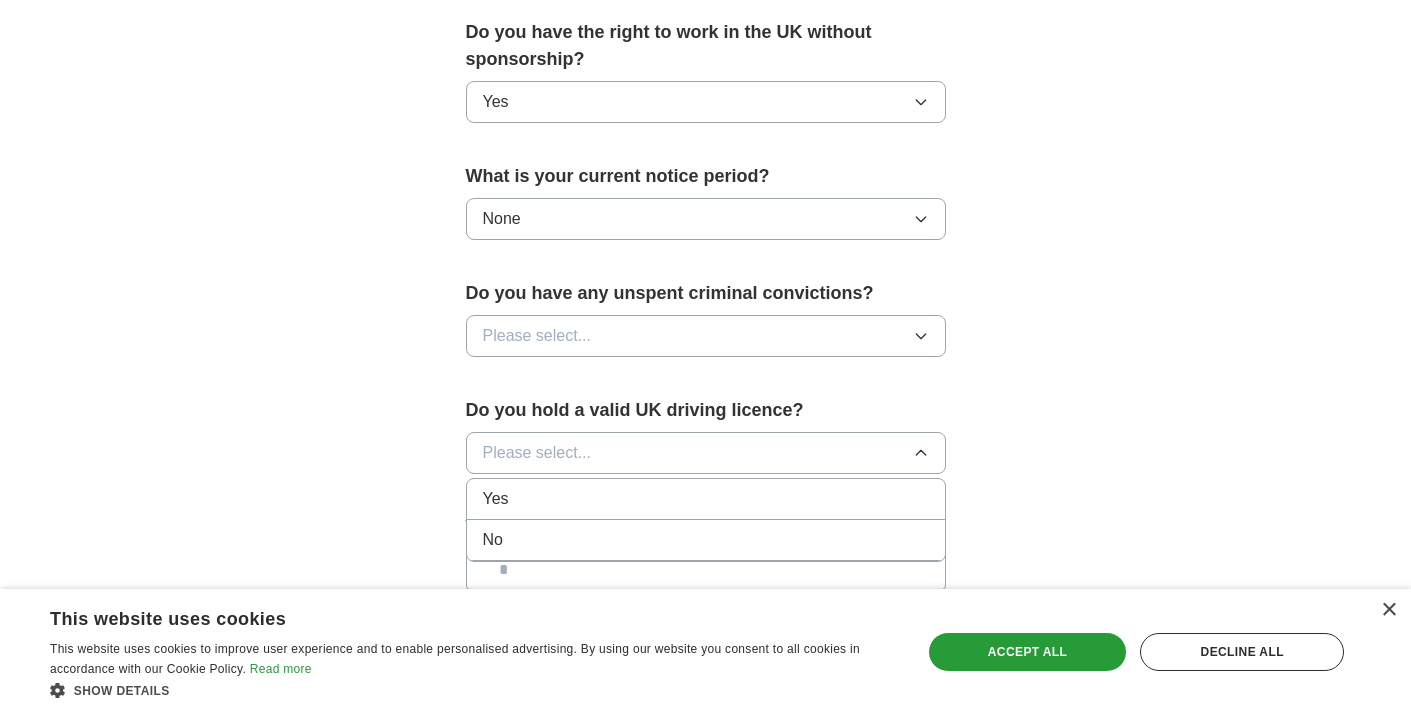 click on "No" at bounding box center (706, 540) 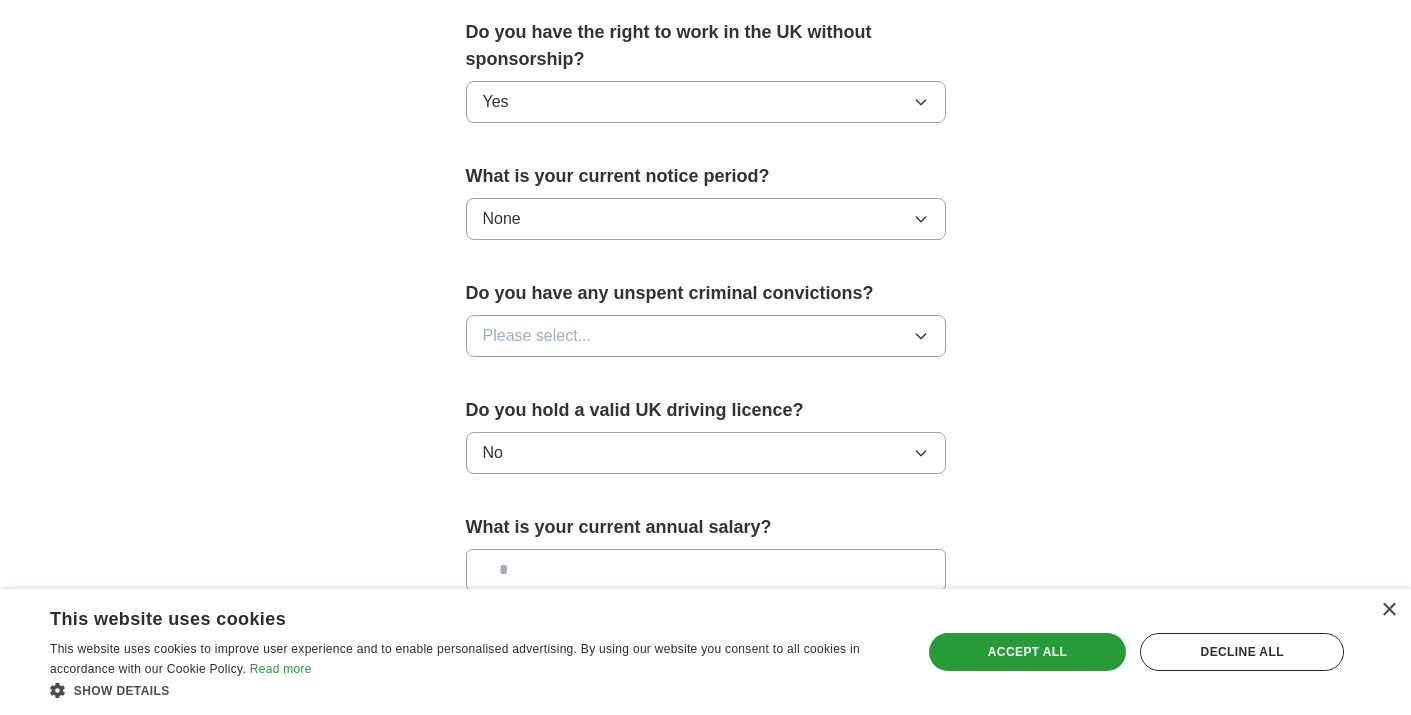 click on "No" at bounding box center [706, 453] 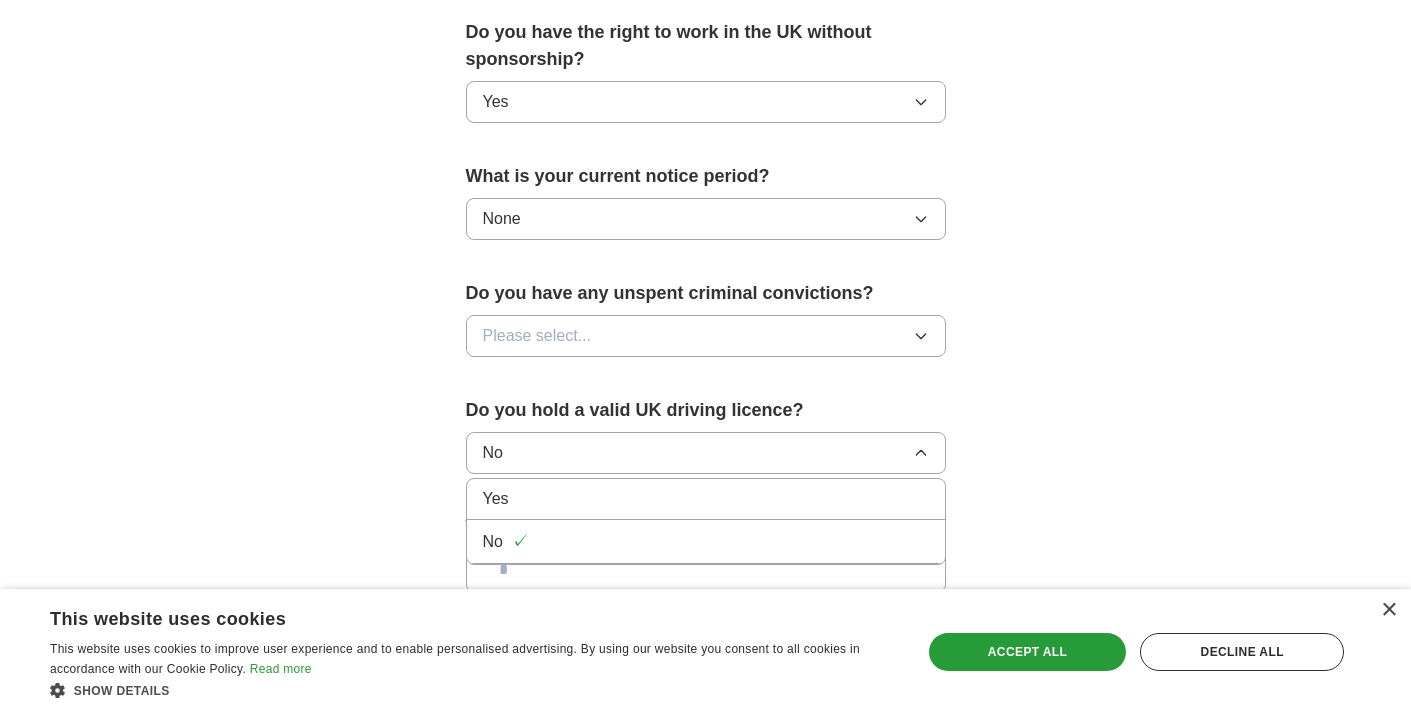 click on "Yes" at bounding box center (706, 499) 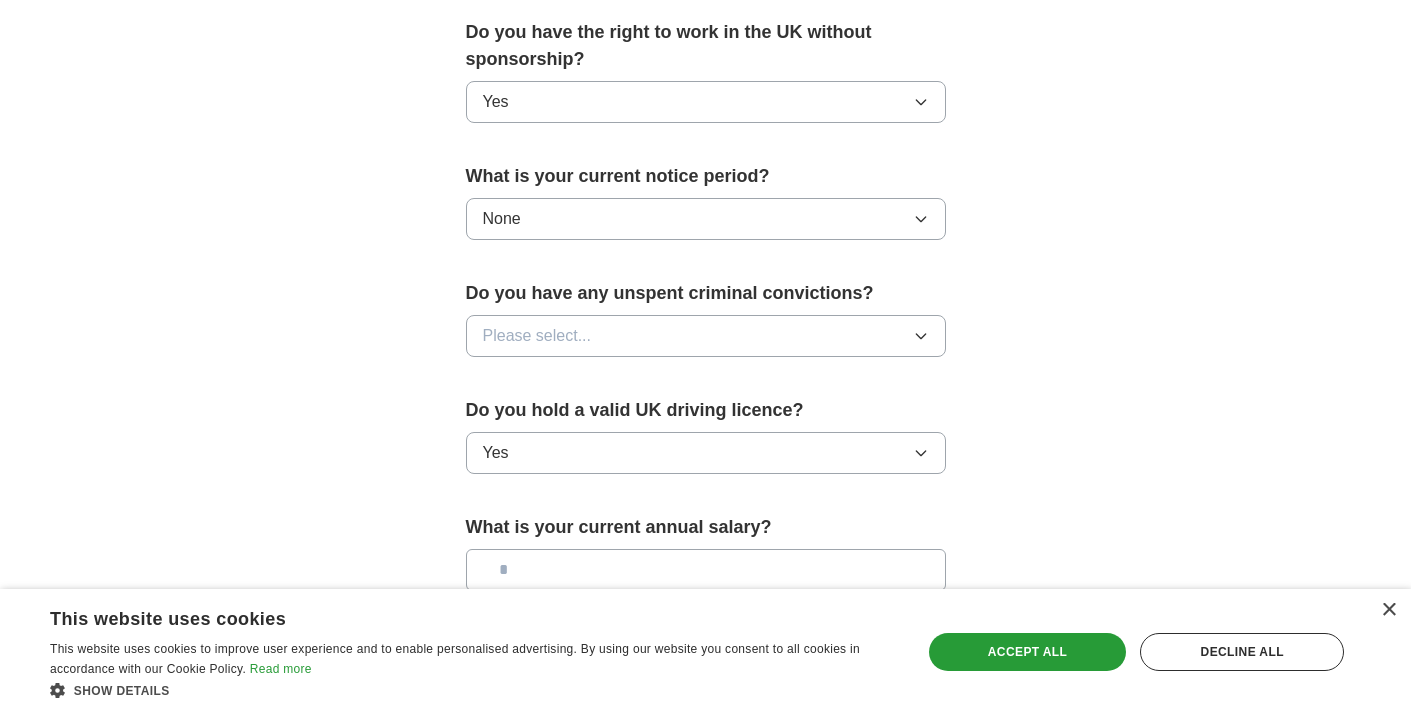 click on "Please select..." at bounding box center [537, 336] 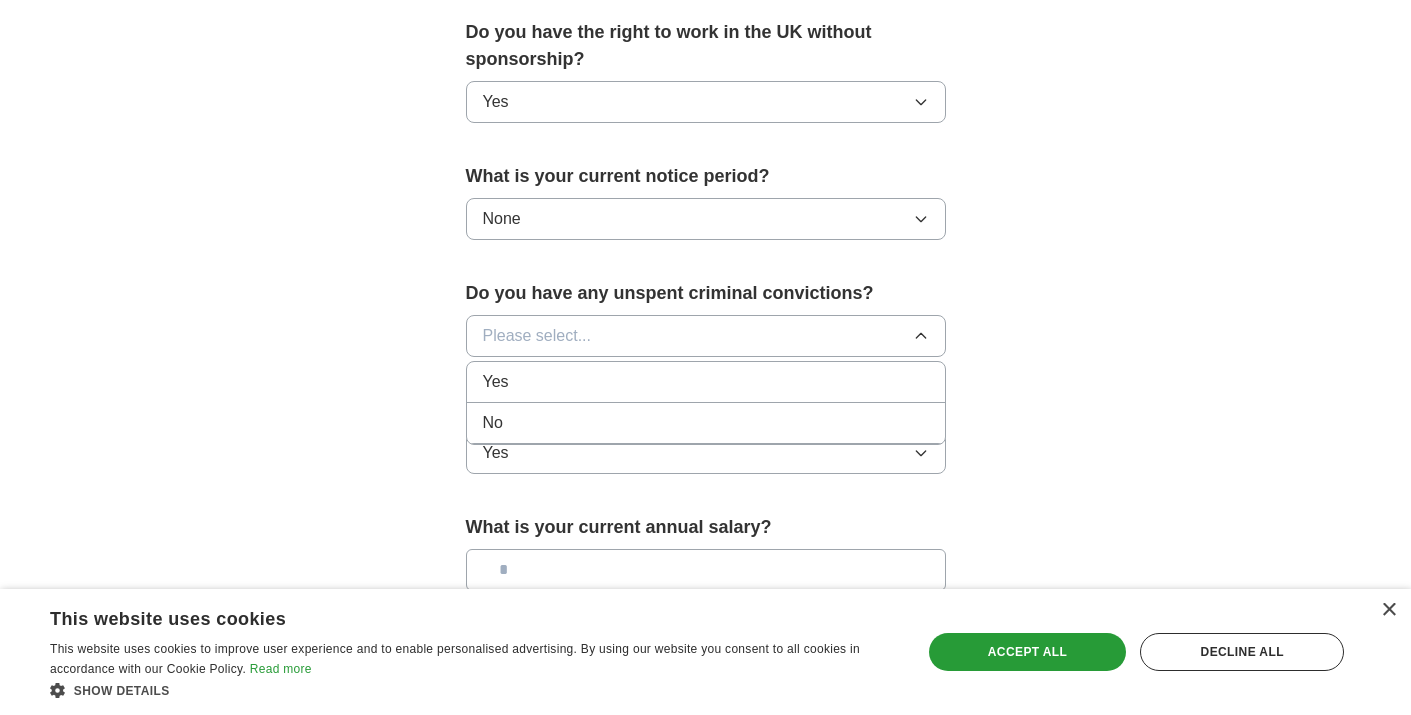 click on "No" at bounding box center (706, 423) 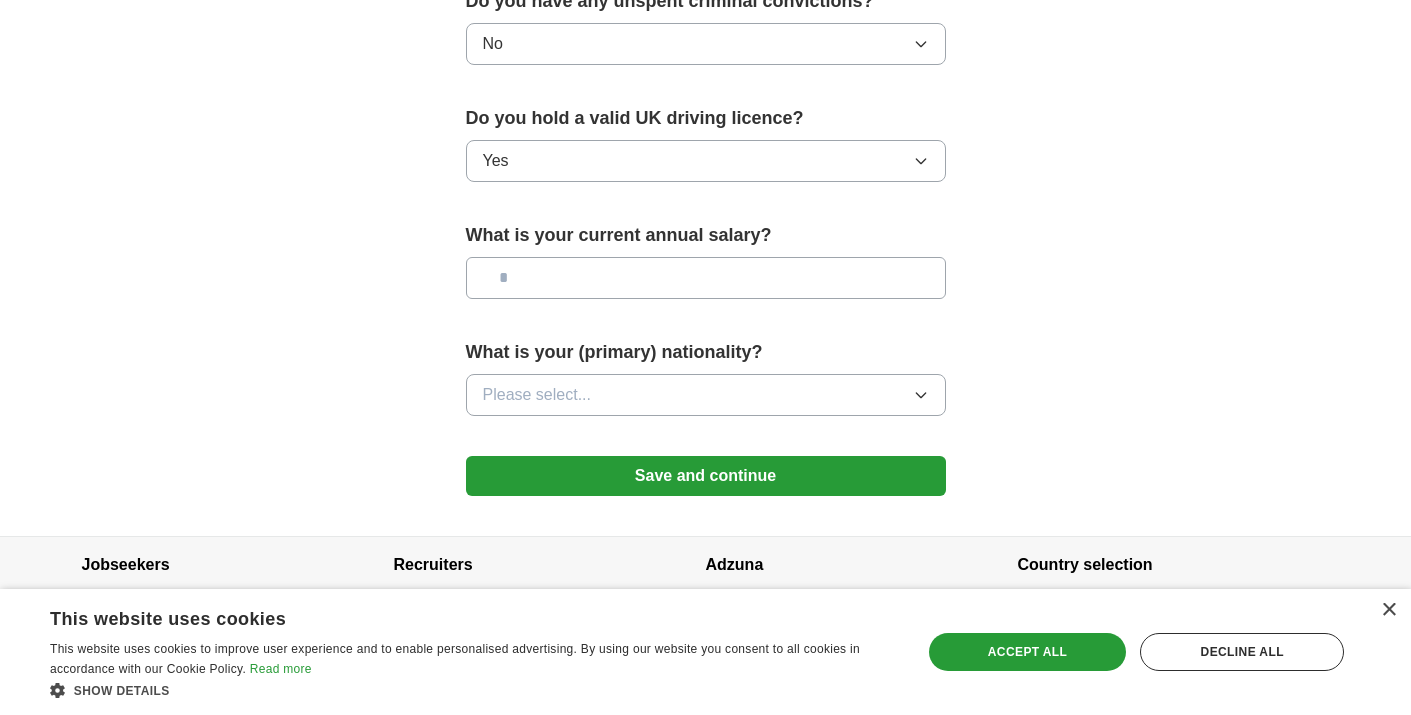 scroll, scrollTop: 1320, scrollLeft: 0, axis: vertical 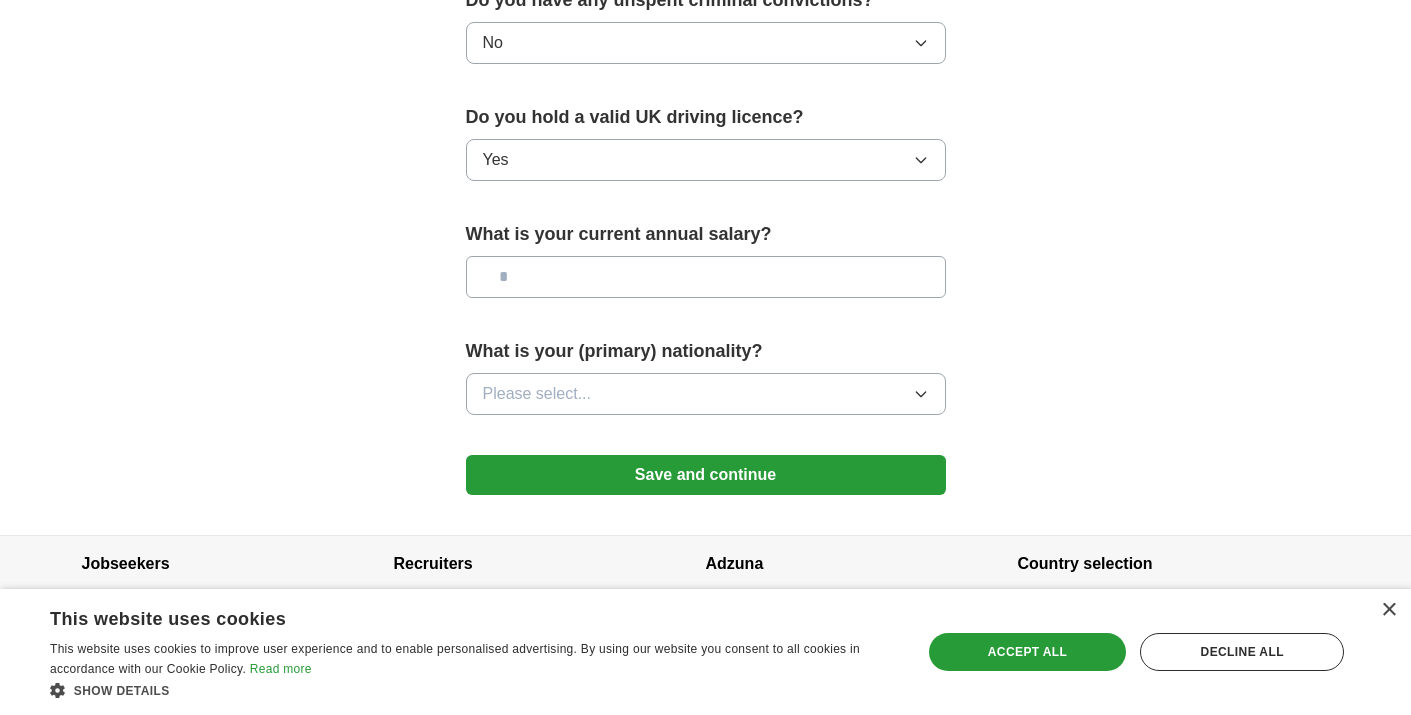click at bounding box center [706, 277] 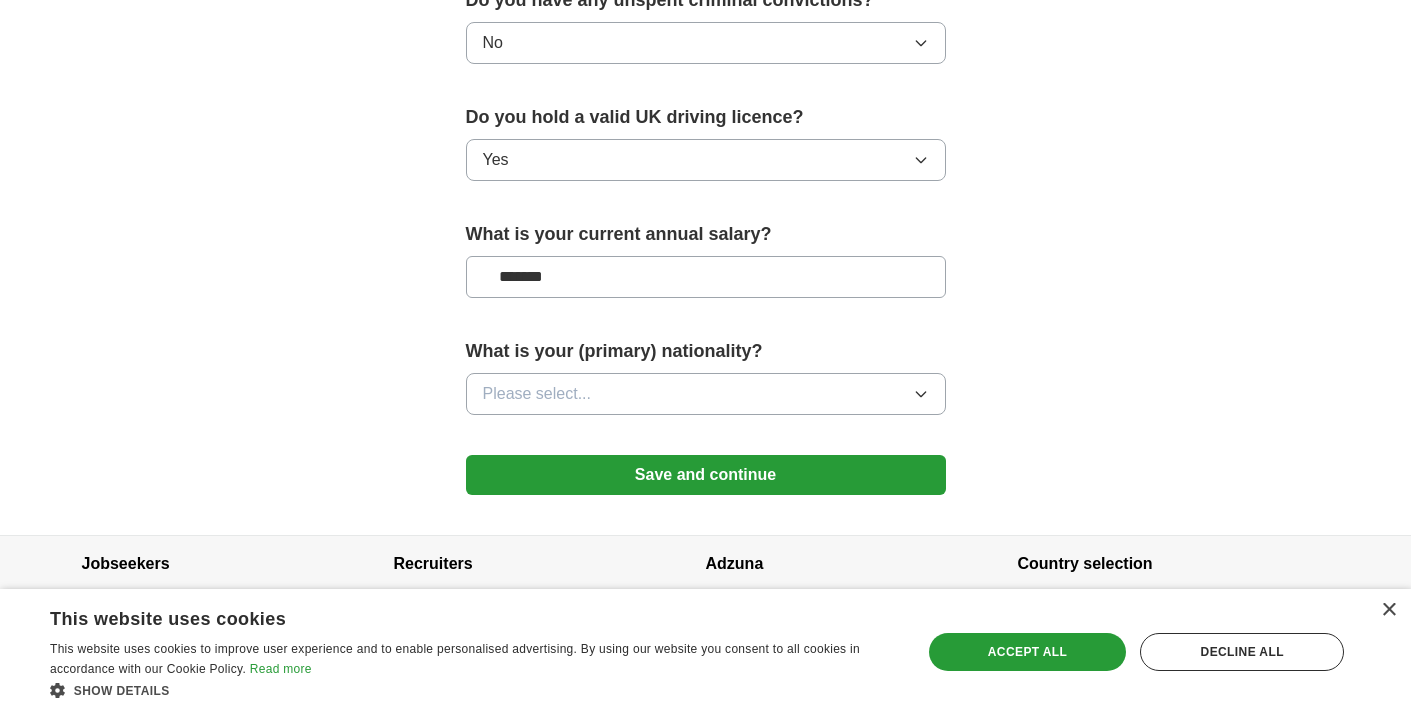 type on "*******" 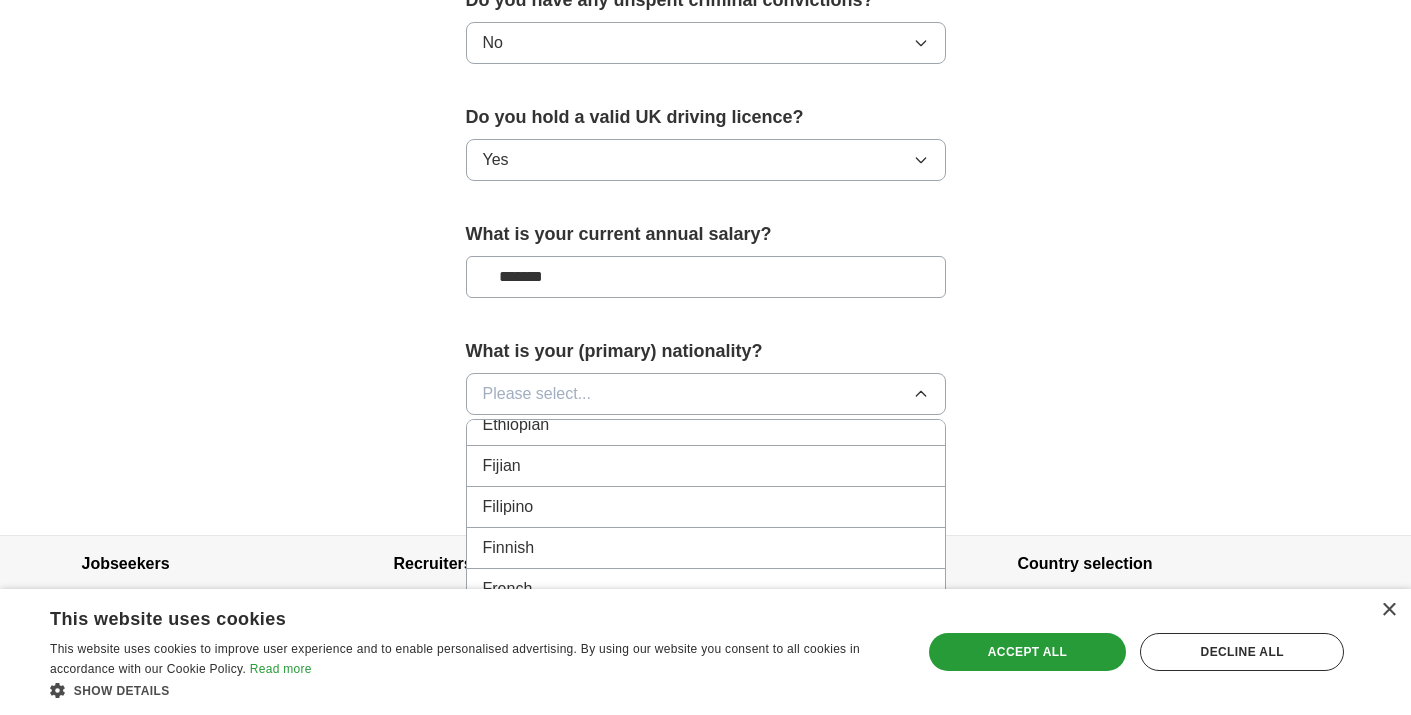 scroll, scrollTop: 2435, scrollLeft: 0, axis: vertical 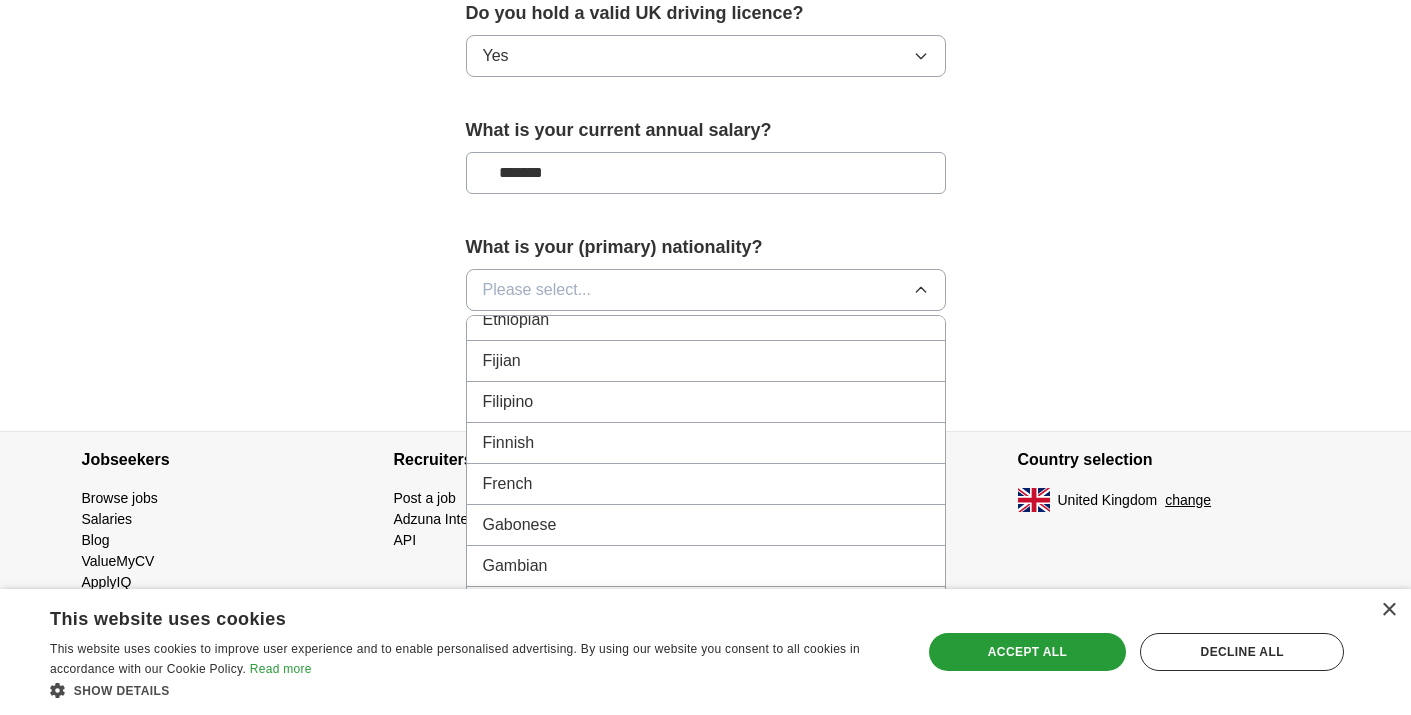 click on "French" at bounding box center (508, 484) 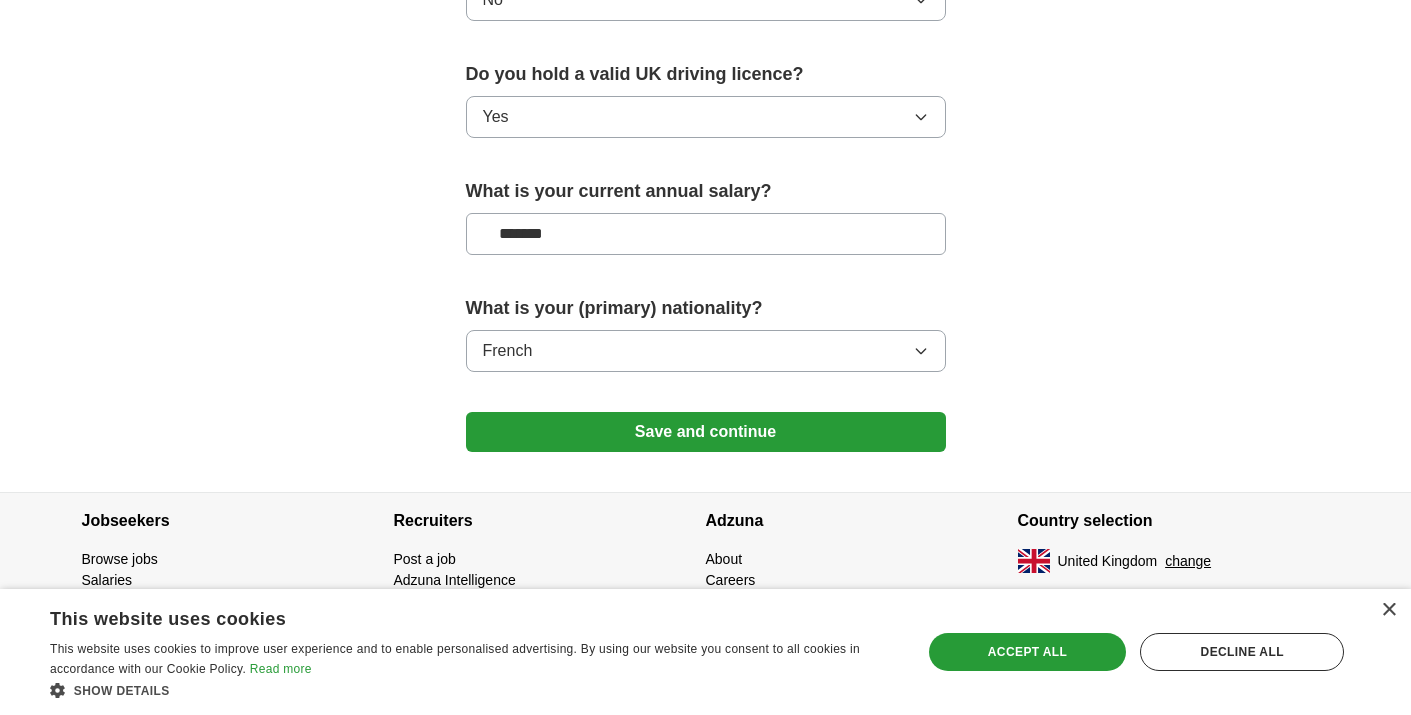 click on "Save and continue" at bounding box center [706, 432] 